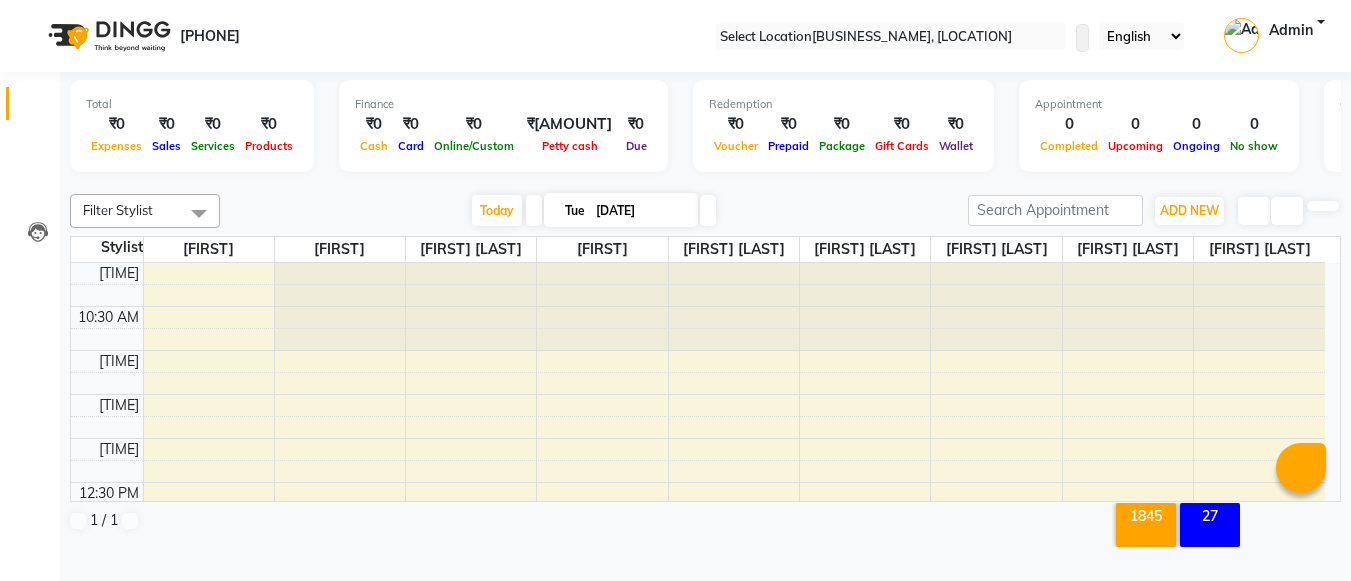 scroll, scrollTop: 0, scrollLeft: 0, axis: both 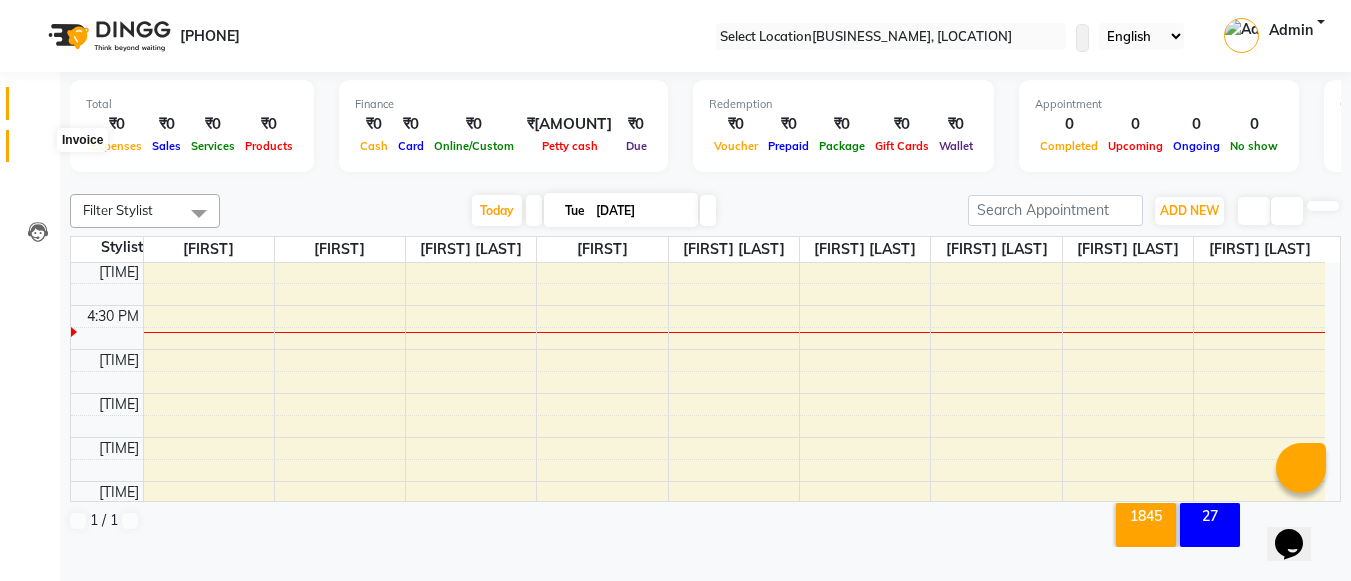 click at bounding box center [37, 151] 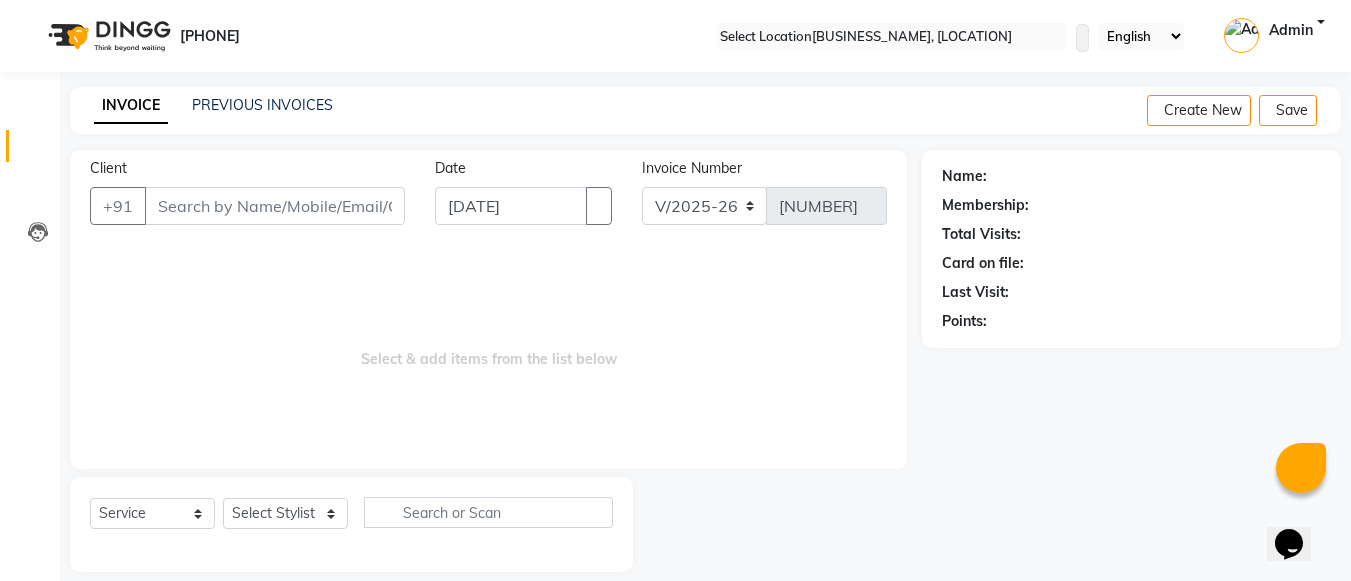 click on "Client" at bounding box center [275, 206] 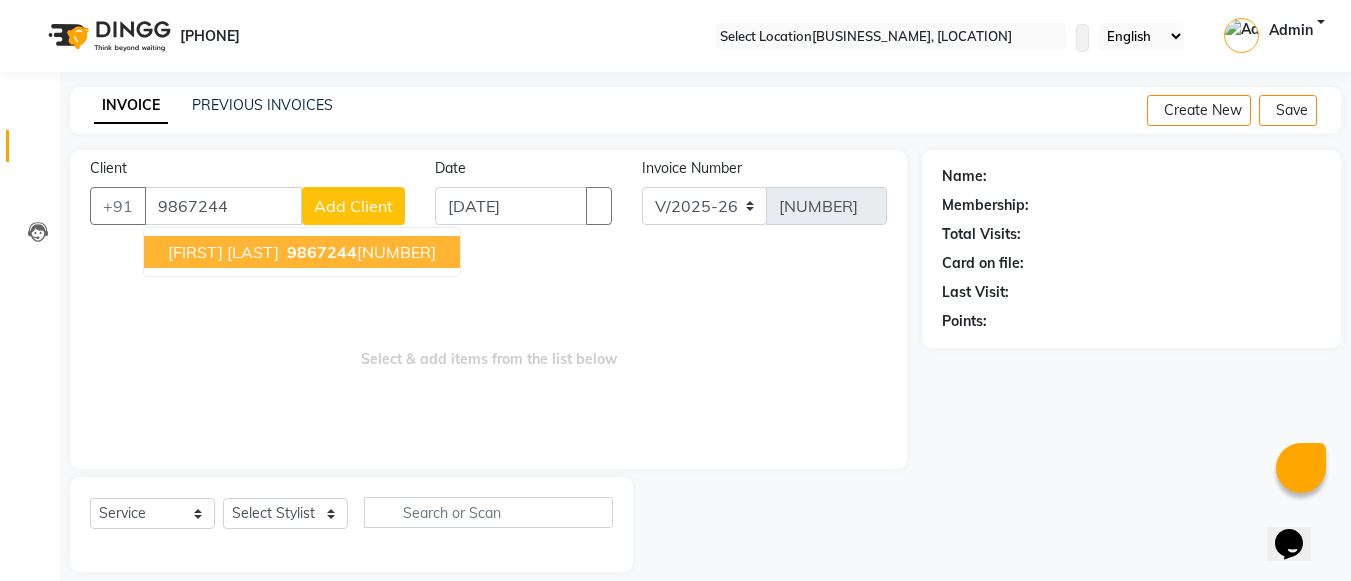 click on "9867244" at bounding box center [322, 252] 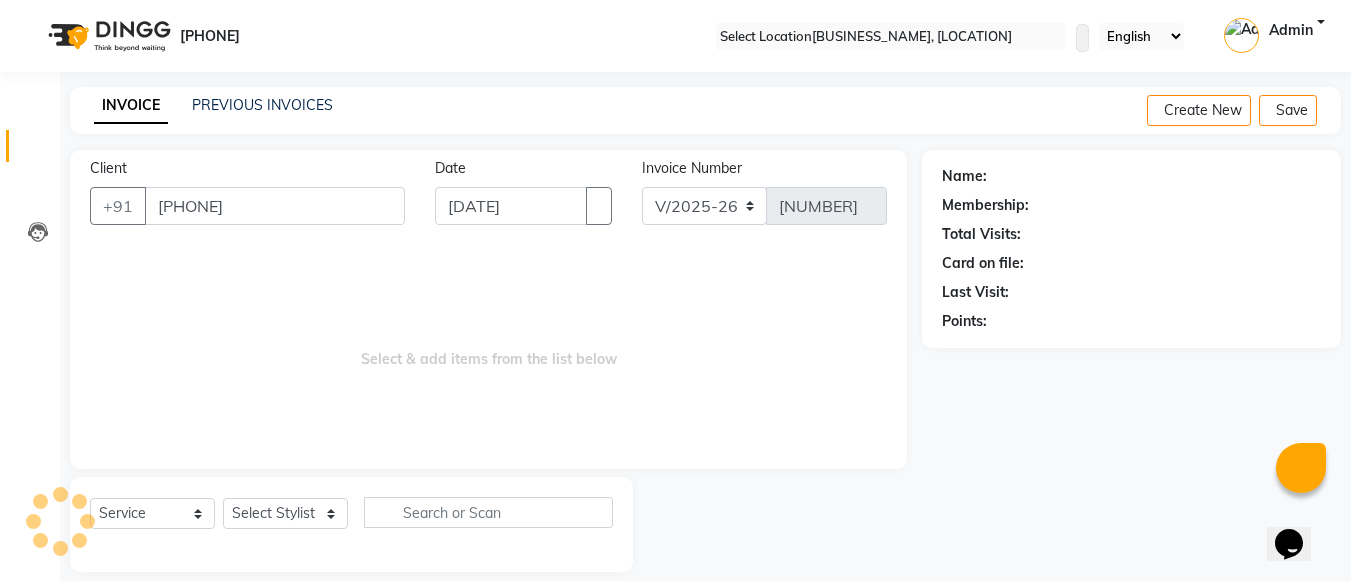 type on "[PHONE]" 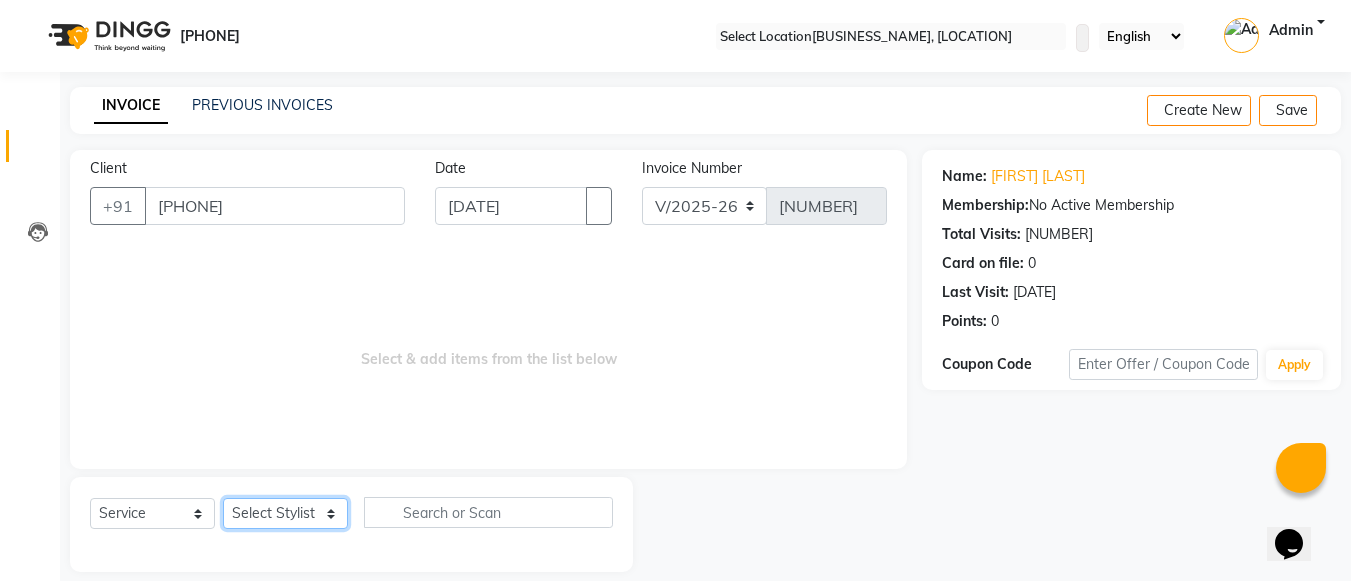 click on "Select Stylist Alam Deepu Chatry NailKraft Neetu Nikita NITA CHAHAL Pooja Mehral Preeti Bidlal Sanya Shaikh Sneha Balu Ichake" at bounding box center [285, 513] 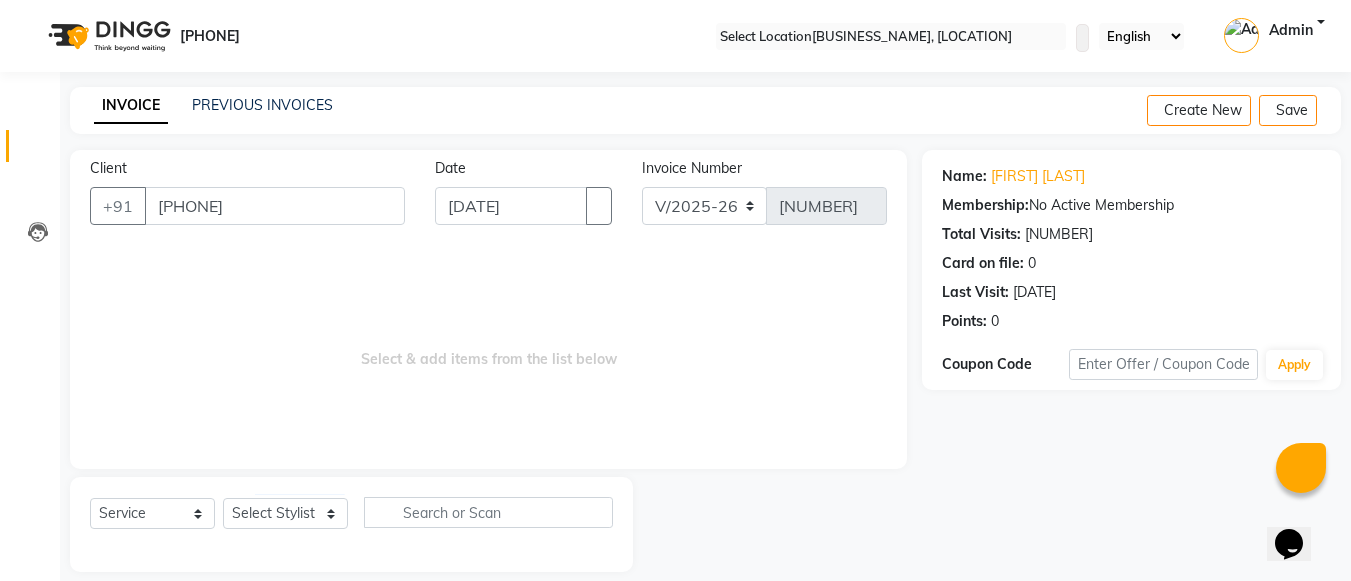 click on "Select & add items from the list below" at bounding box center [488, 349] 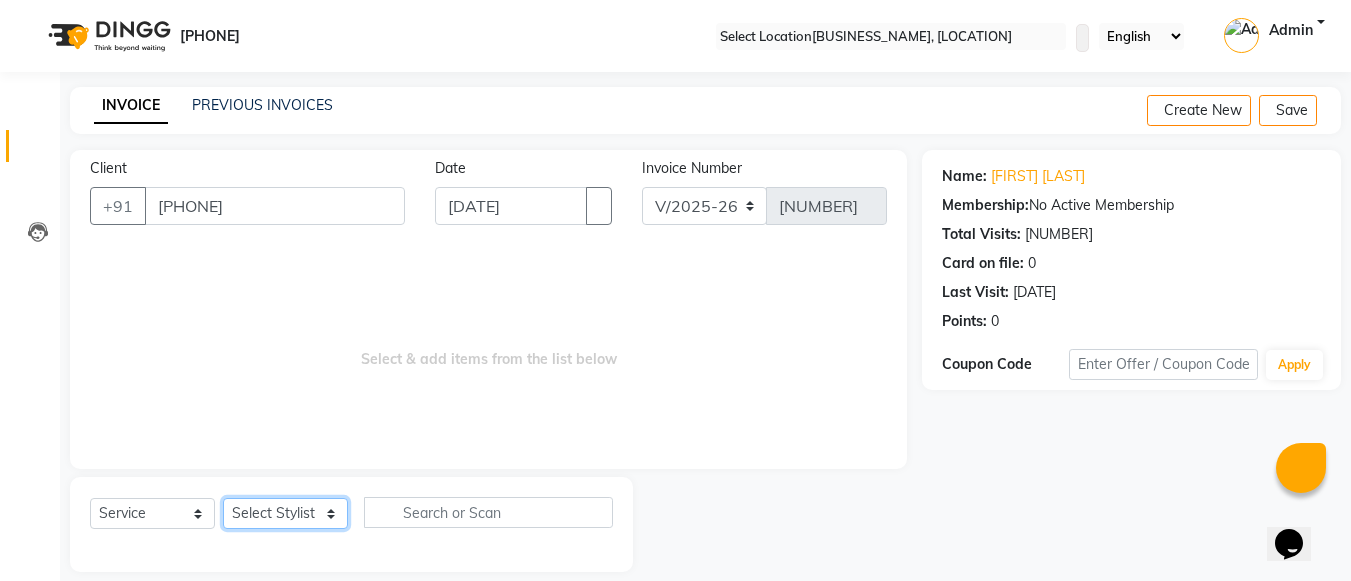 click on "Select Stylist Alam Deepu Chatry NailKraft Neetu Nikita NITA CHAHAL Pooja Mehral Preeti Bidlal Sanya Shaikh Sneha Balu Ichake" at bounding box center [285, 513] 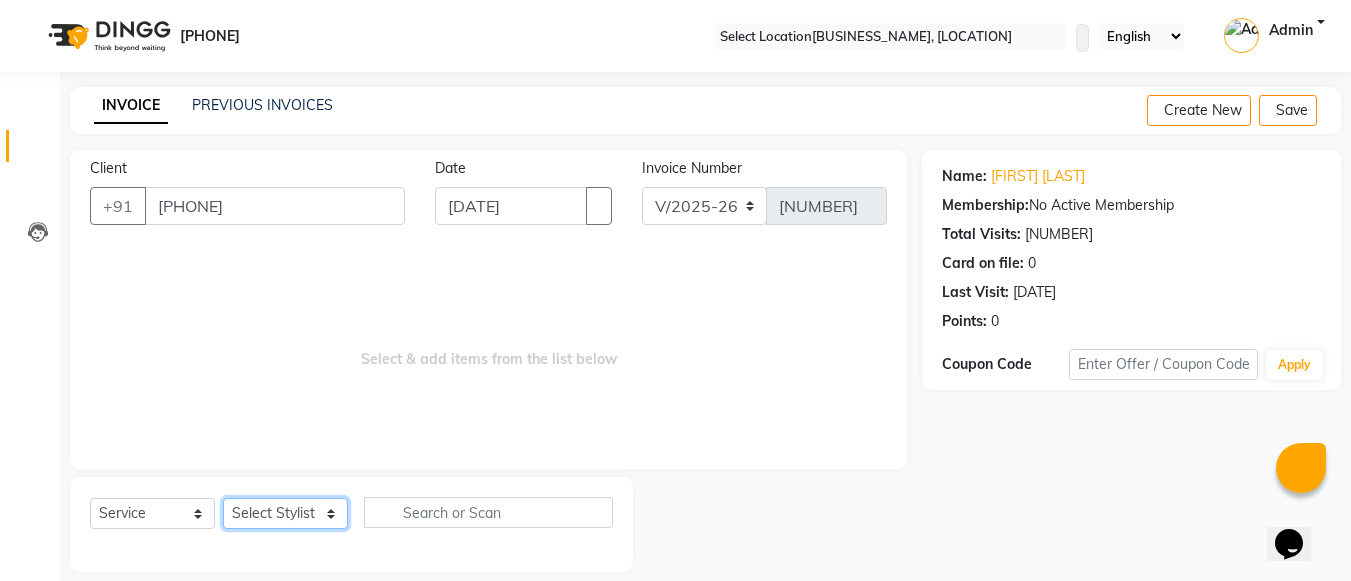 select on "76535" 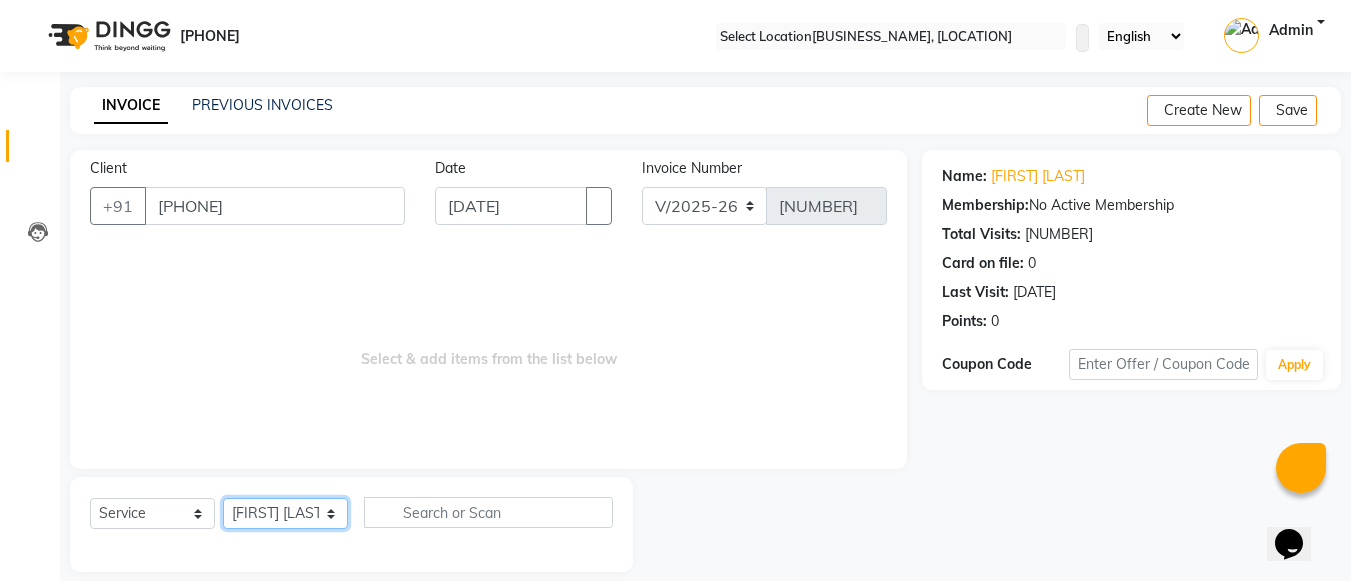 click on "Select Stylist Alam Deepu Chatry NailKraft Neetu Nikita NITA CHAHAL Pooja Mehral Preeti Bidlal Sanya Shaikh Sneha Balu Ichake" at bounding box center [285, 513] 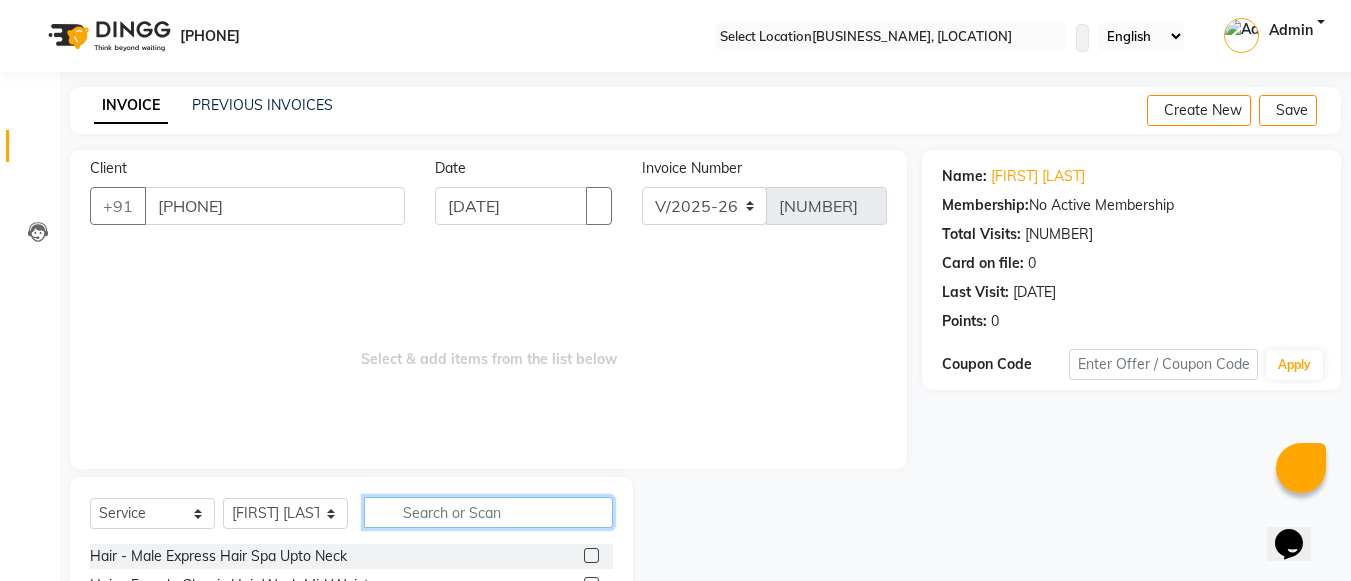 click at bounding box center [488, 512] 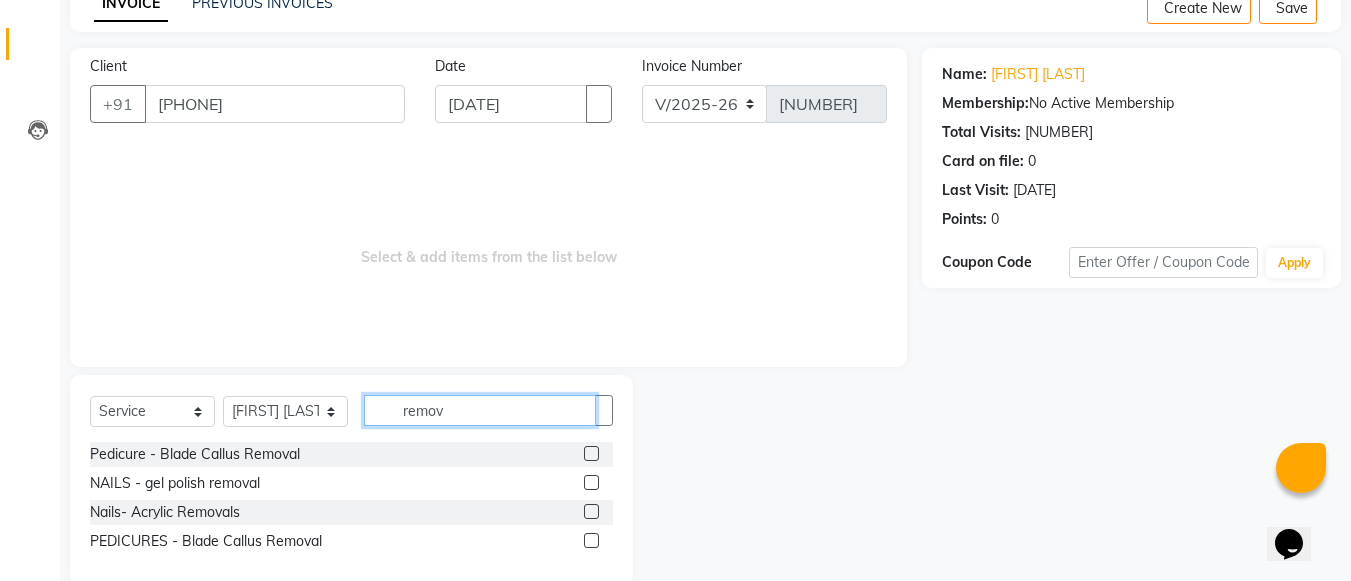scroll, scrollTop: 136, scrollLeft: 0, axis: vertical 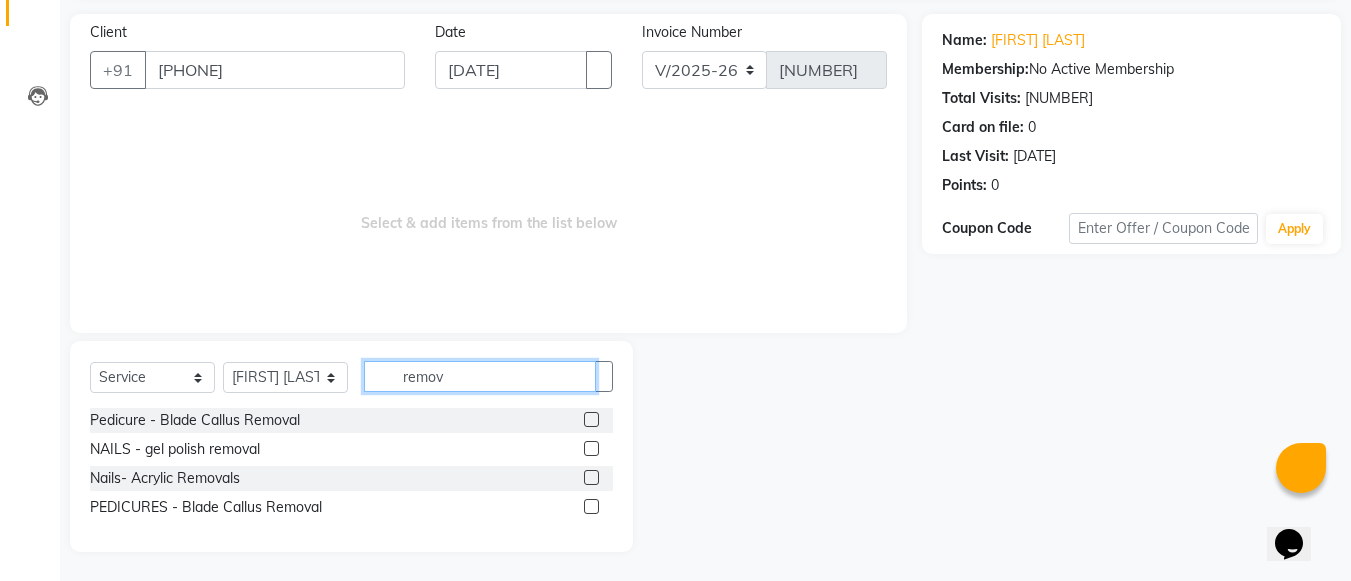 type on "remov" 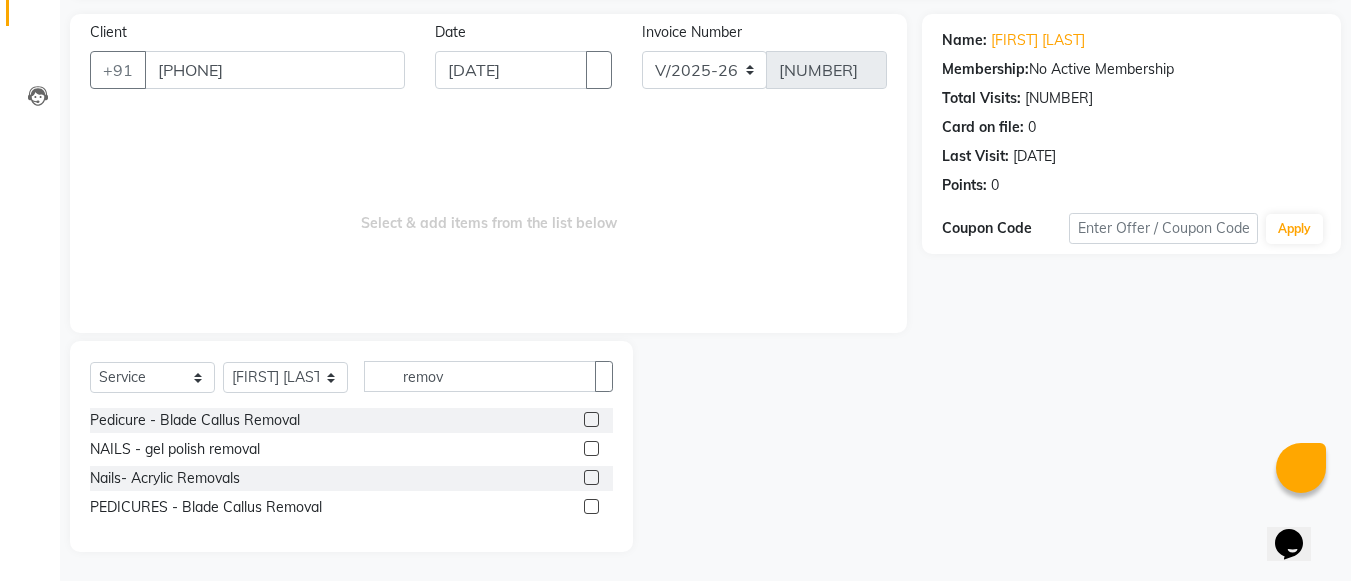click at bounding box center (591, 448) 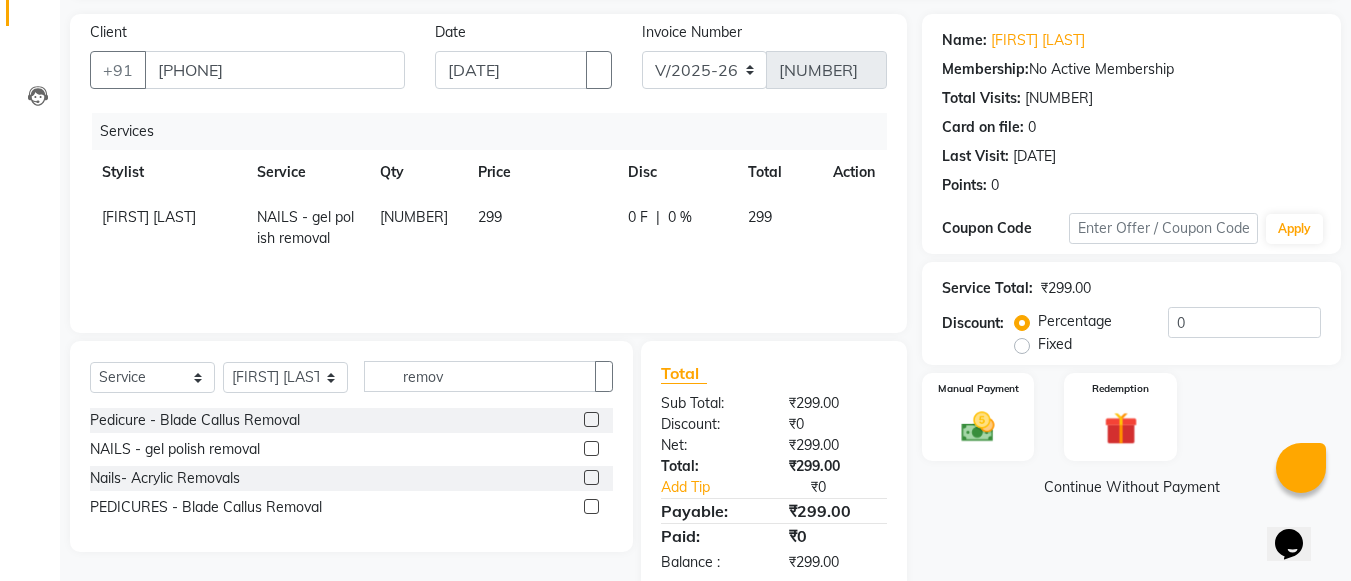 click on "0 %" at bounding box center (680, 217) 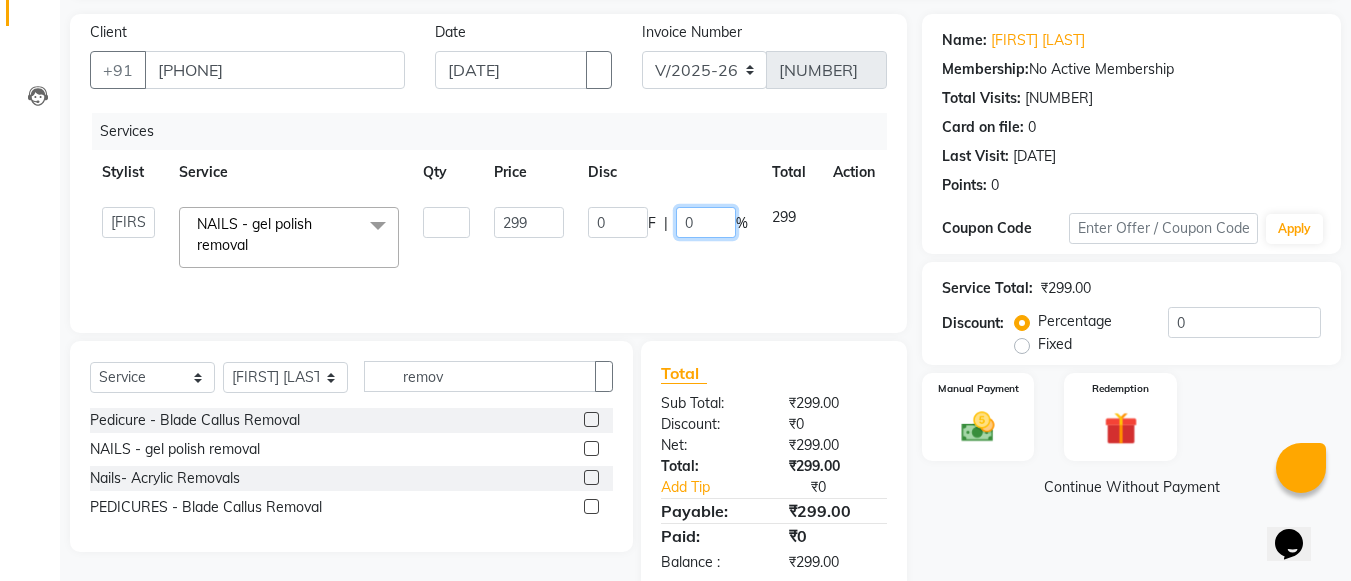 click on "0" at bounding box center (706, 222) 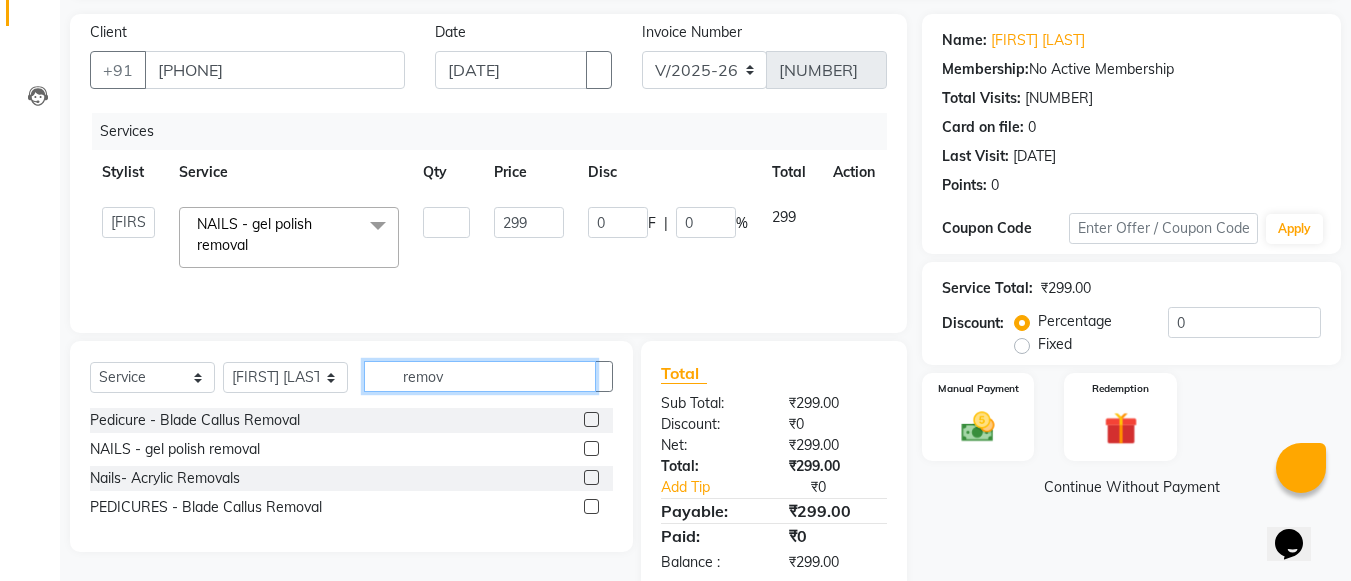 click on "remov" at bounding box center (480, 376) 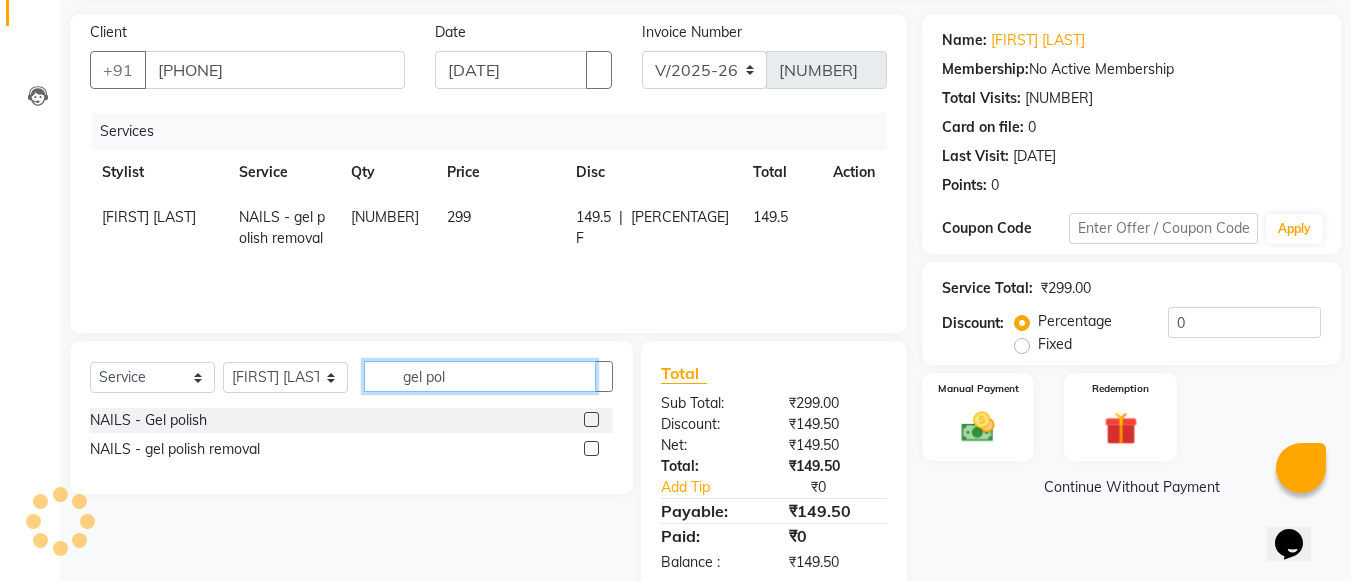 type on "gel pol" 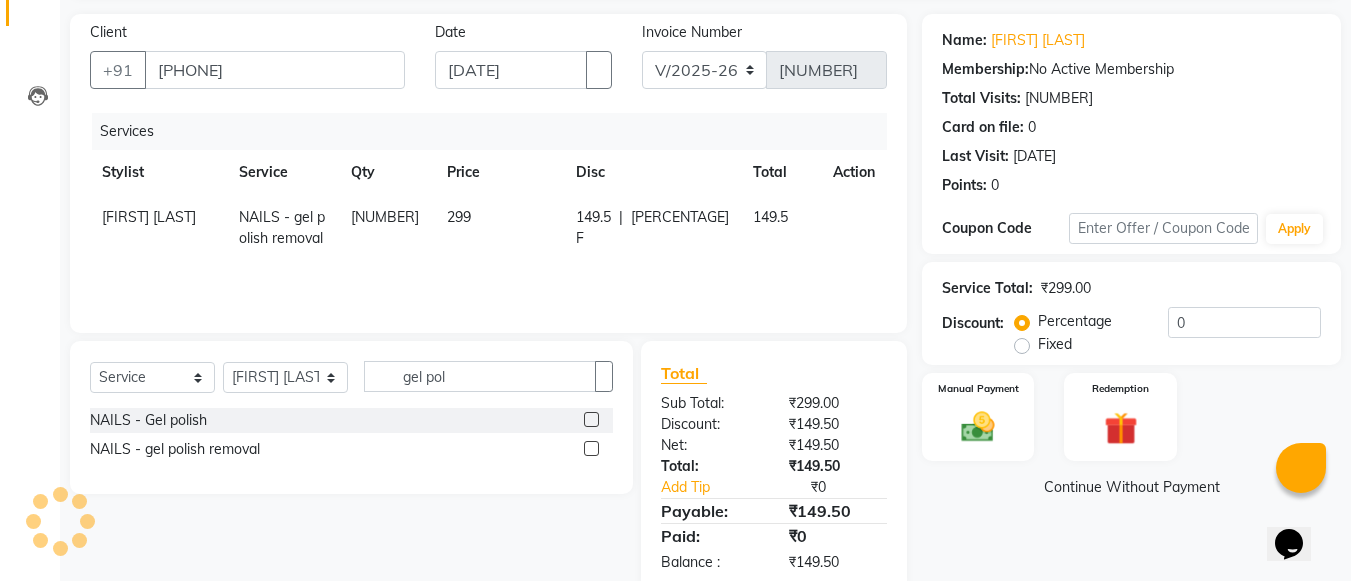 click at bounding box center (591, 419) 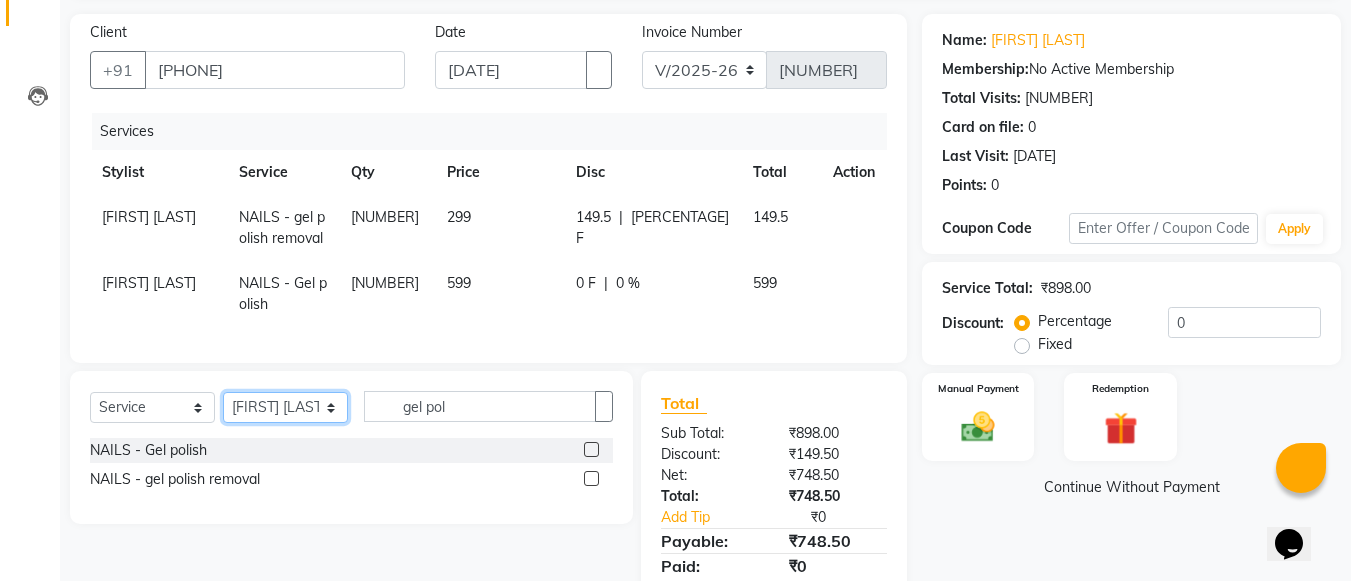 click on "Select Stylist Alam Deepu Chatry NailKraft Neetu Nikita NITA CHAHAL Pooja Mehral Preeti Bidlal Sanya Shaikh Sneha Balu Ichake" at bounding box center [285, 407] 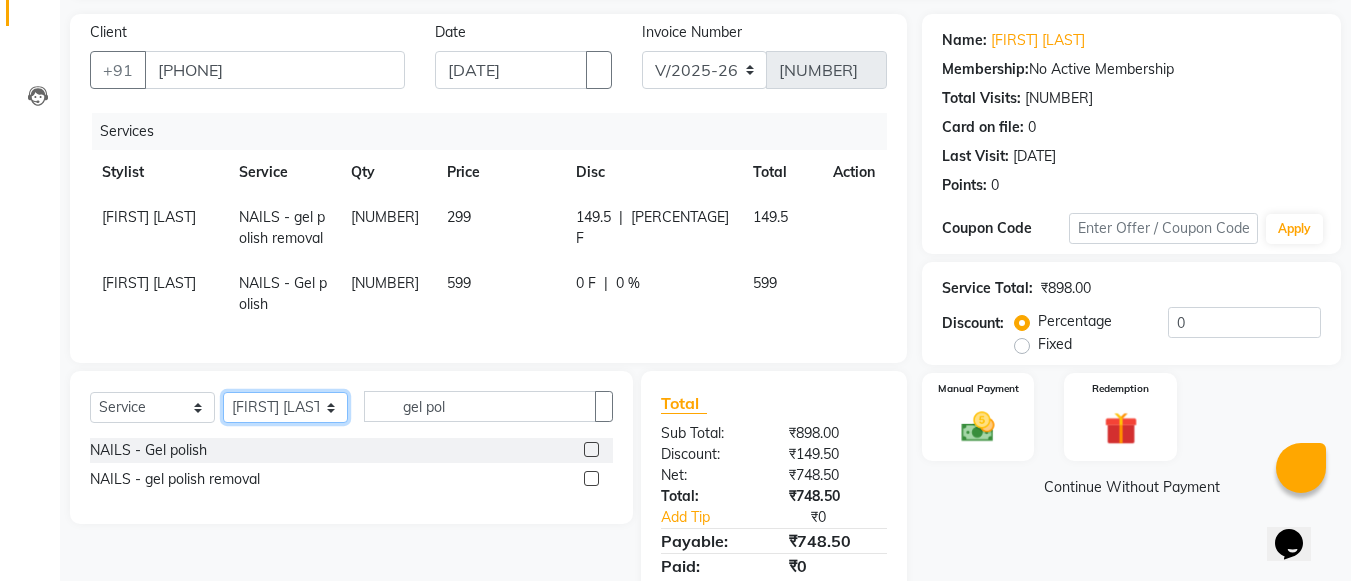 select on "50028" 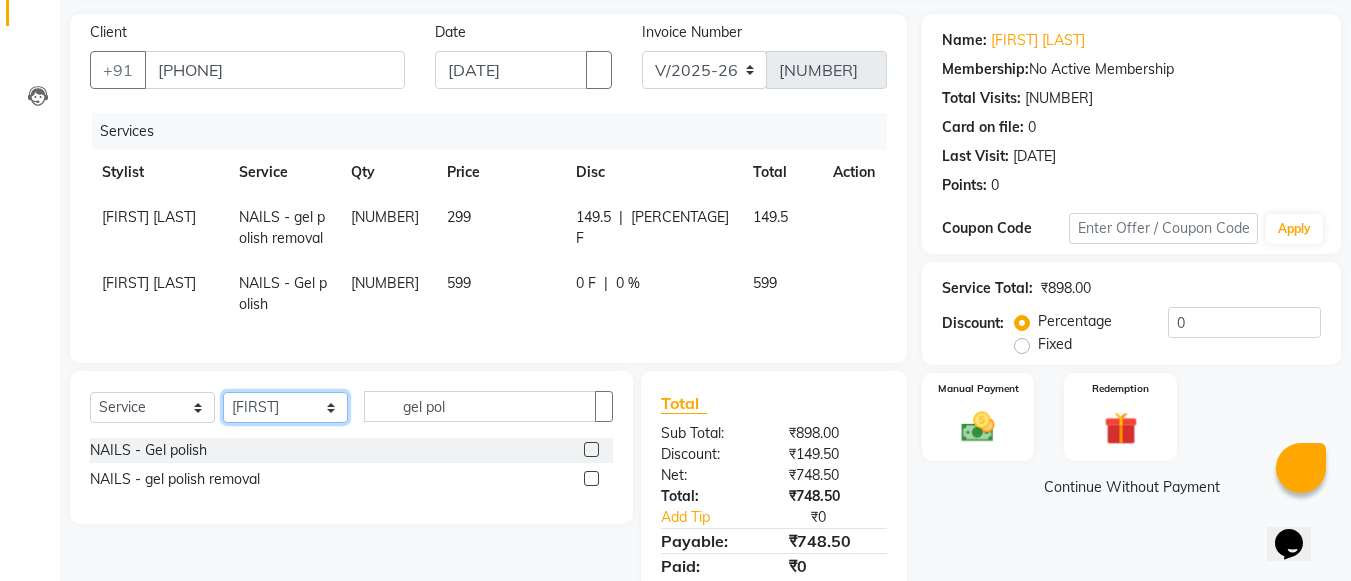 click on "Select Stylist Alam Deepu Chatry NailKraft Neetu Nikita NITA CHAHAL Pooja Mehral Preeti Bidlal Sanya Shaikh Sneha Balu Ichake" at bounding box center [285, 407] 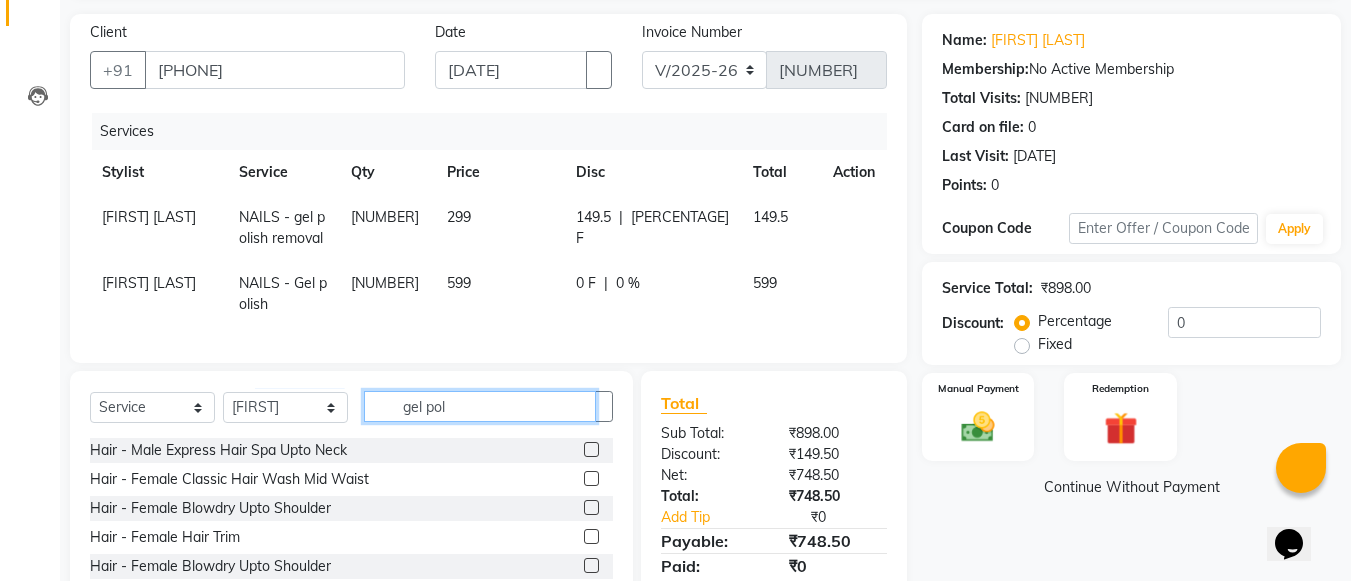 click on "gel pol" at bounding box center (480, 406) 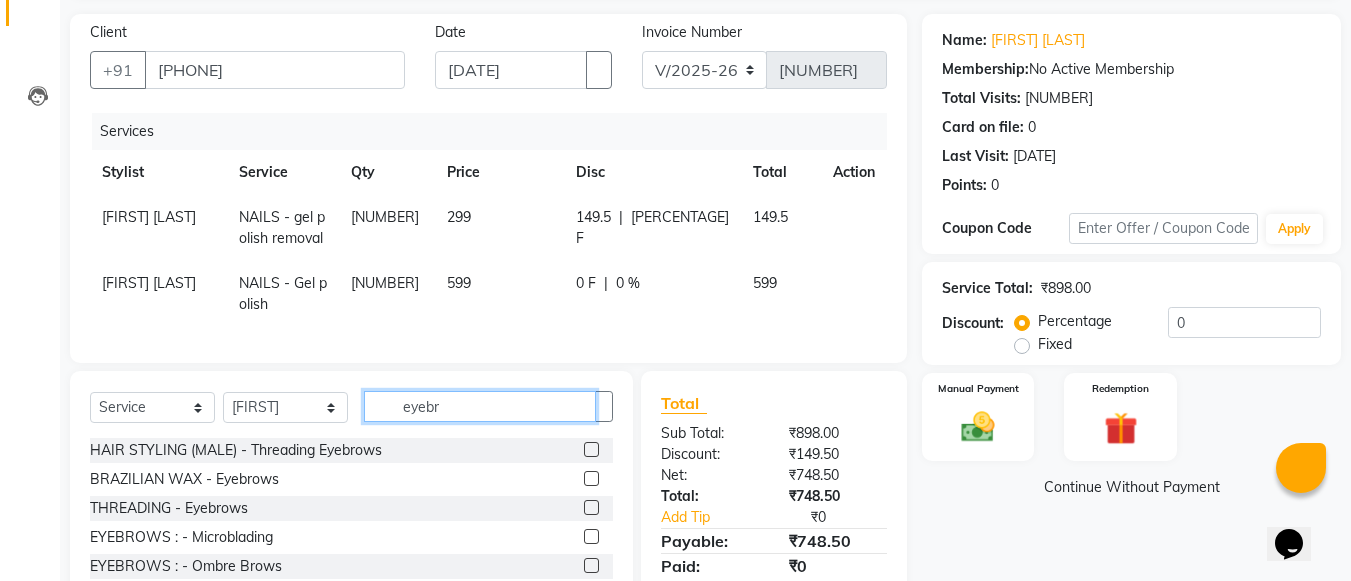 type on "eyebr" 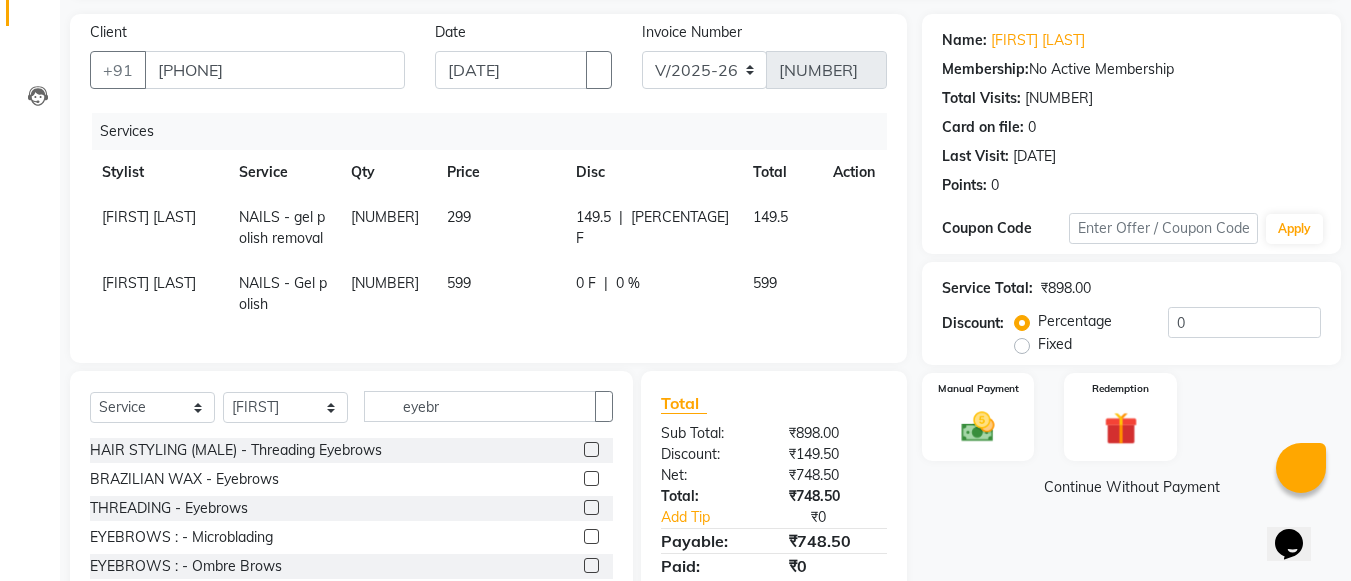 click at bounding box center [591, 507] 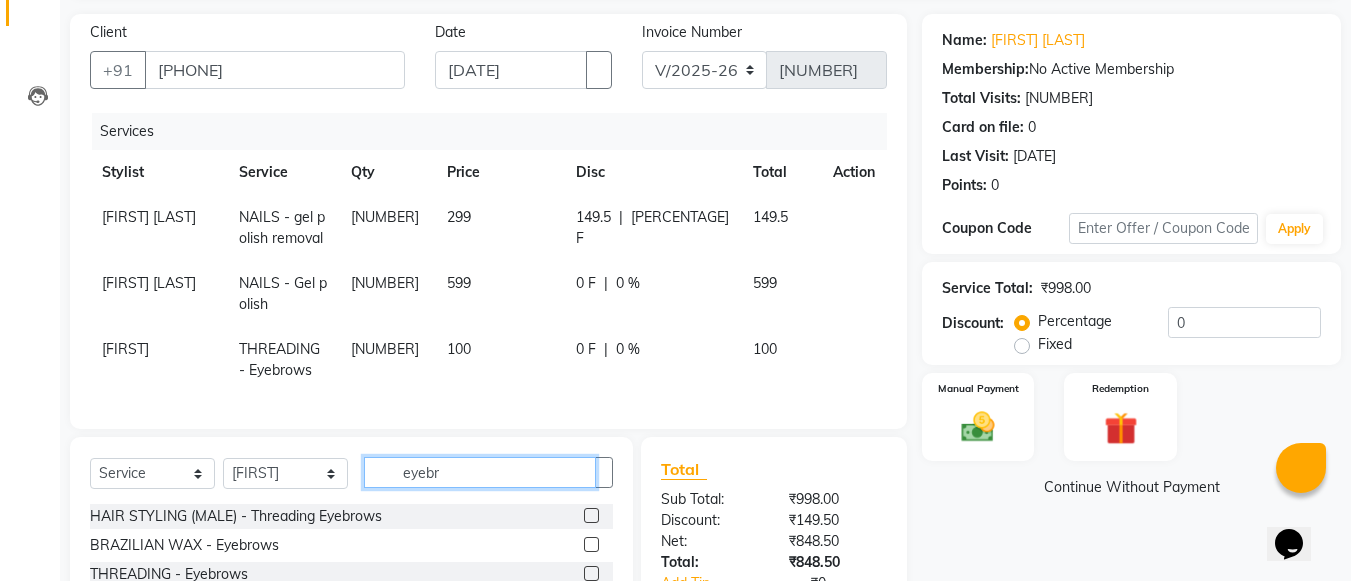 click on "eyebr" at bounding box center [480, 472] 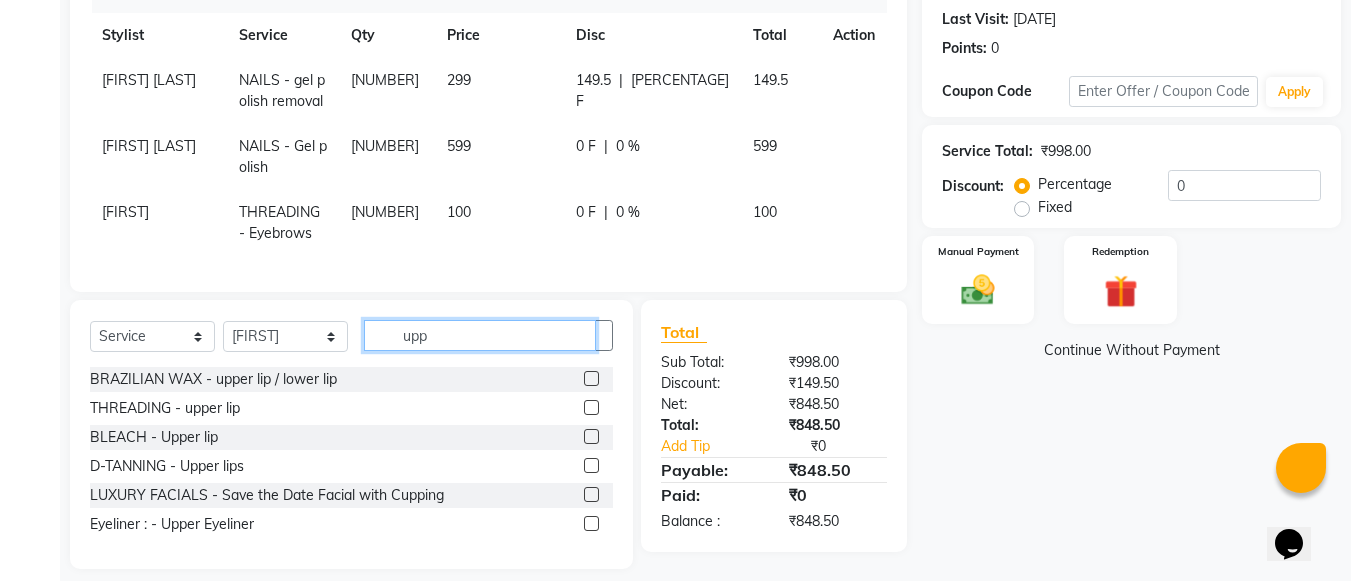 scroll, scrollTop: 305, scrollLeft: 0, axis: vertical 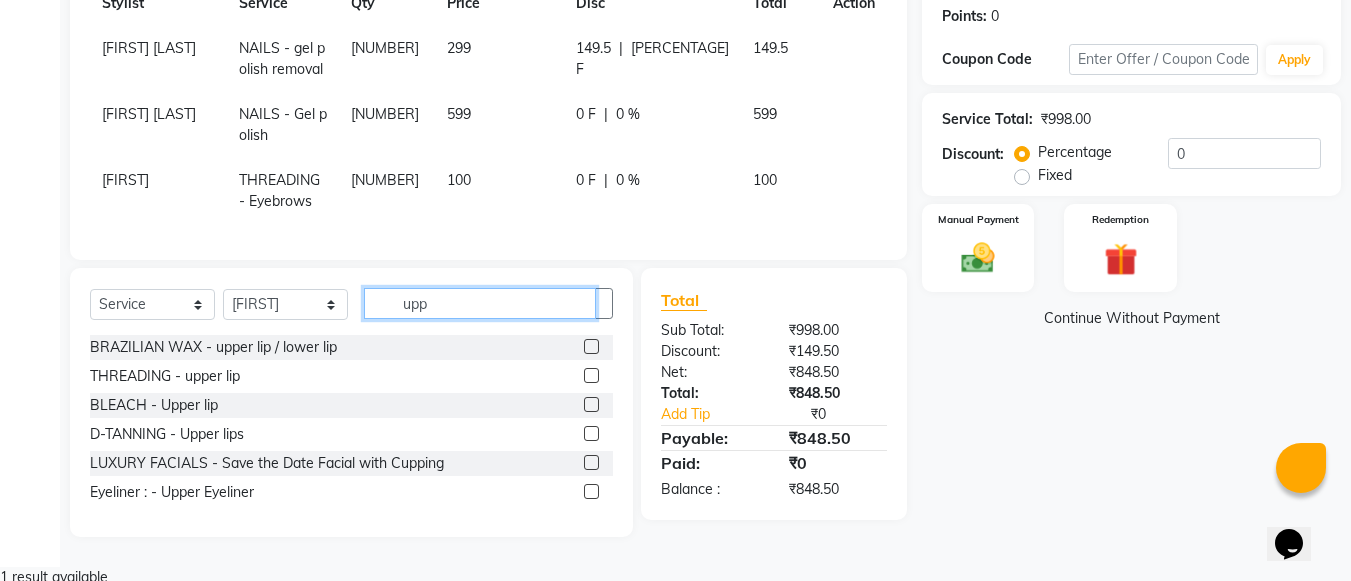 type on "upp" 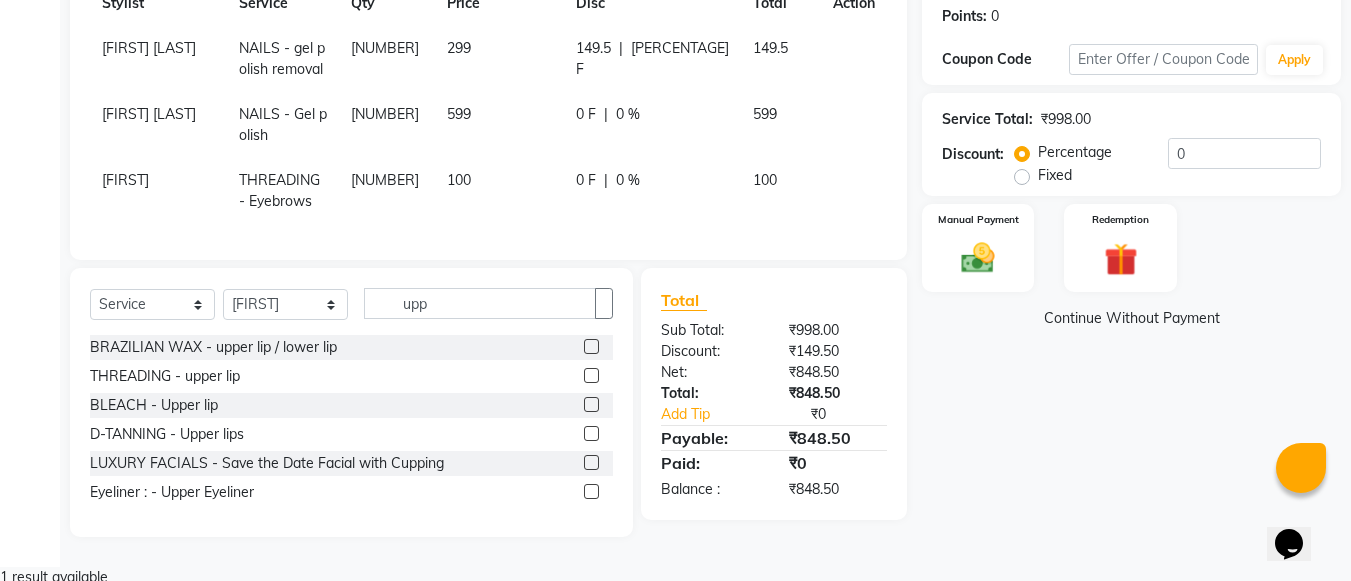 click at bounding box center [591, 375] 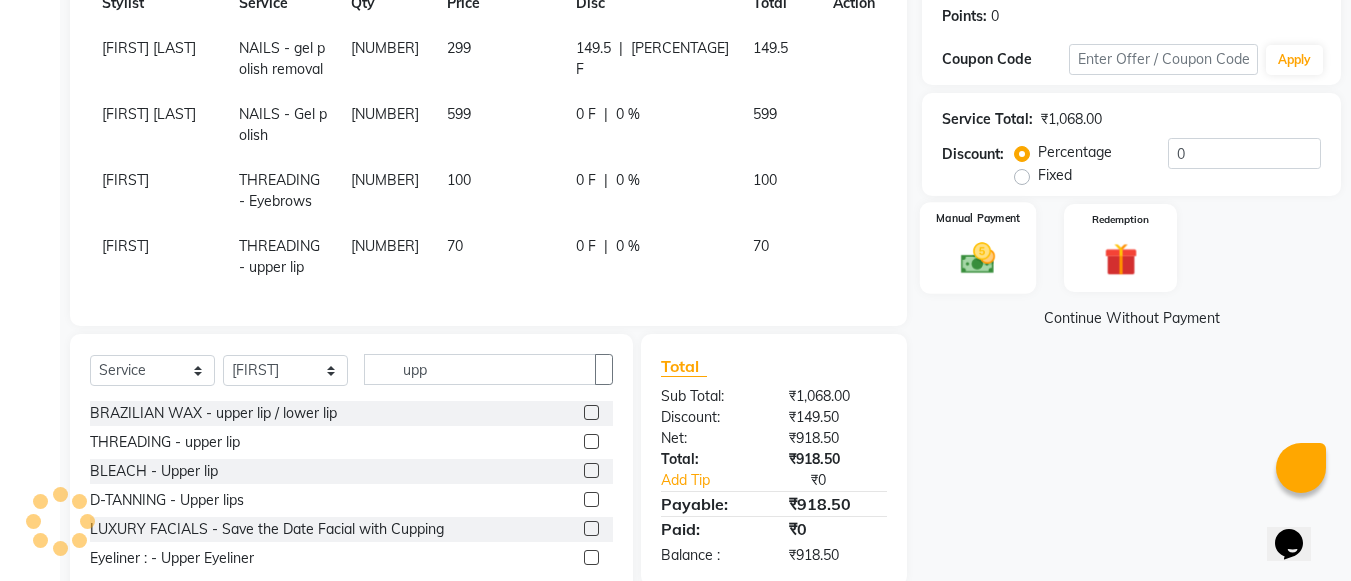 click on "Manual Payment" at bounding box center (978, 218) 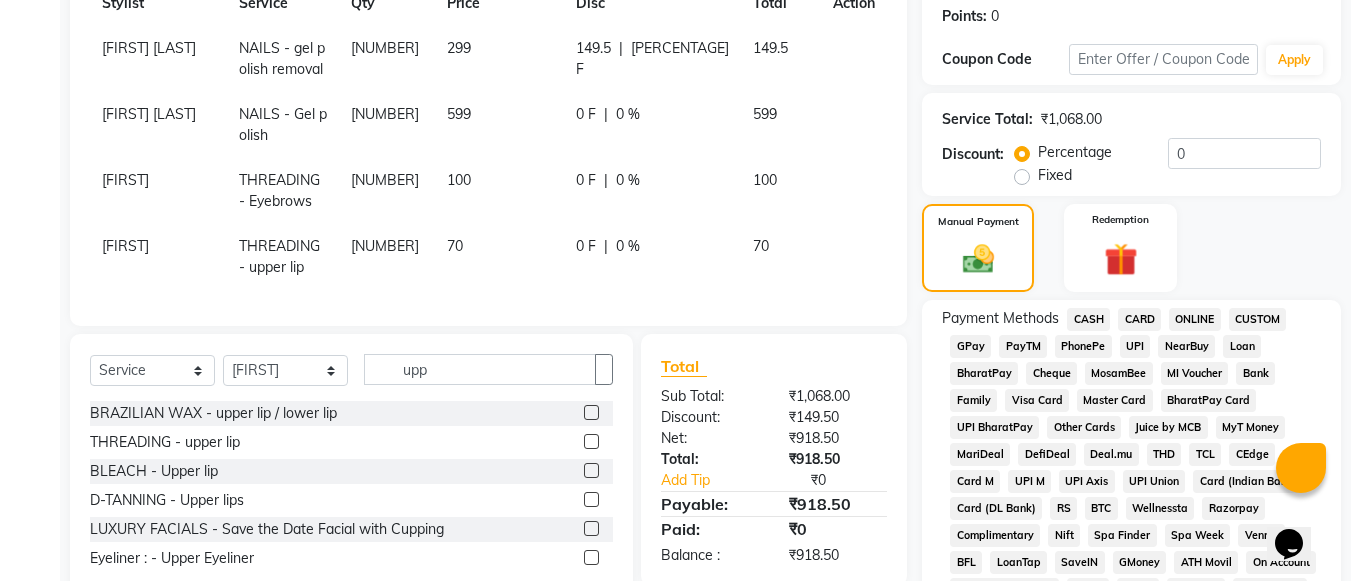 click on "70" at bounding box center [500, 59] 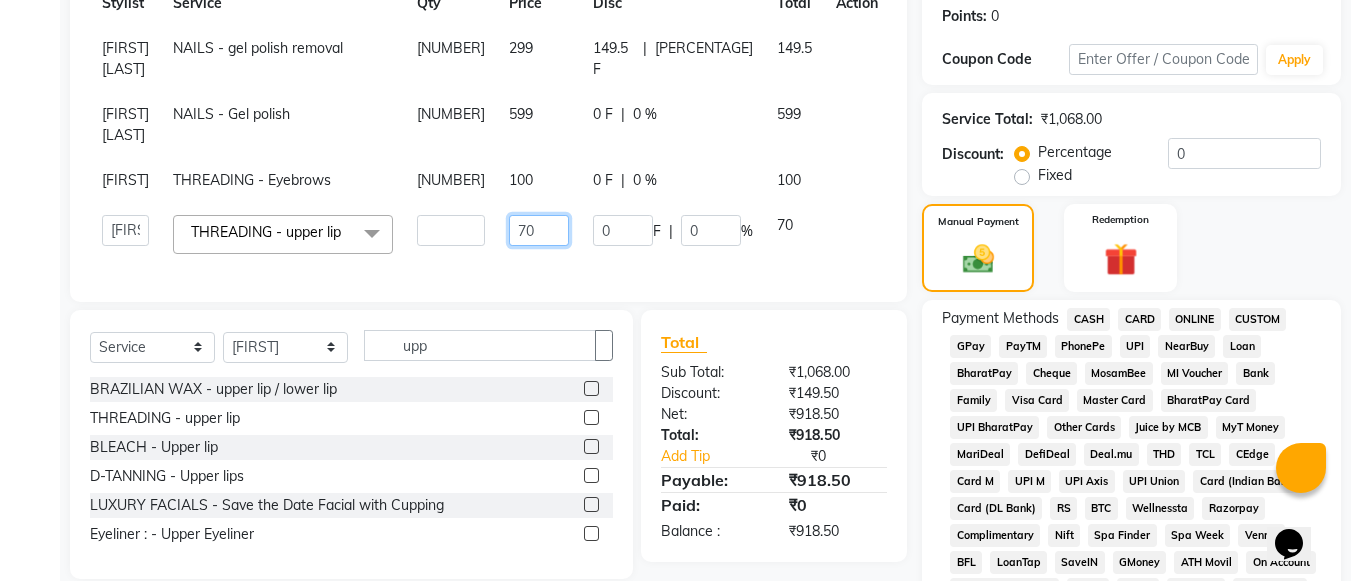 click on "70" at bounding box center [451, 230] 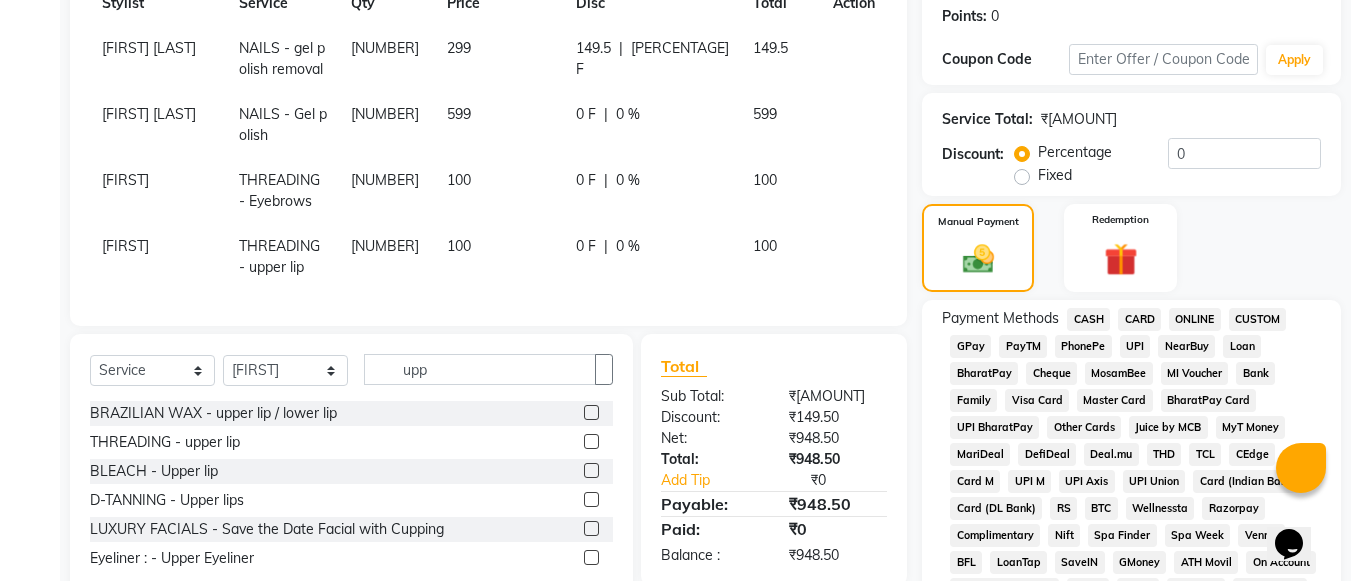 click at bounding box center [854, 59] 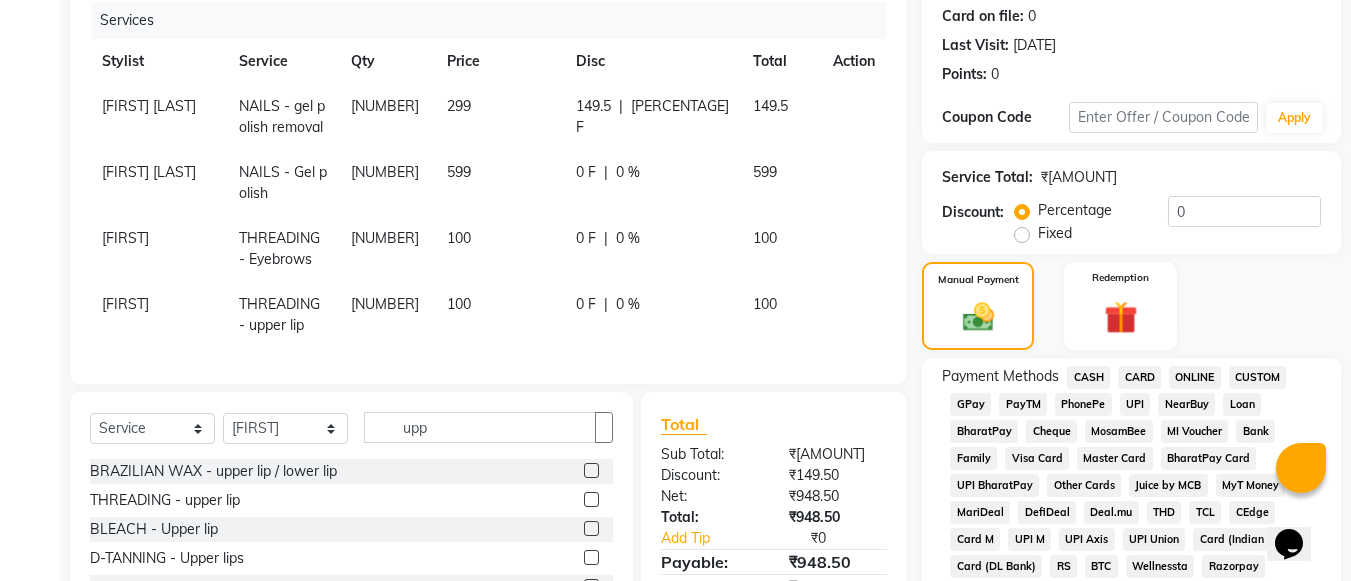 scroll, scrollTop: 243, scrollLeft: 0, axis: vertical 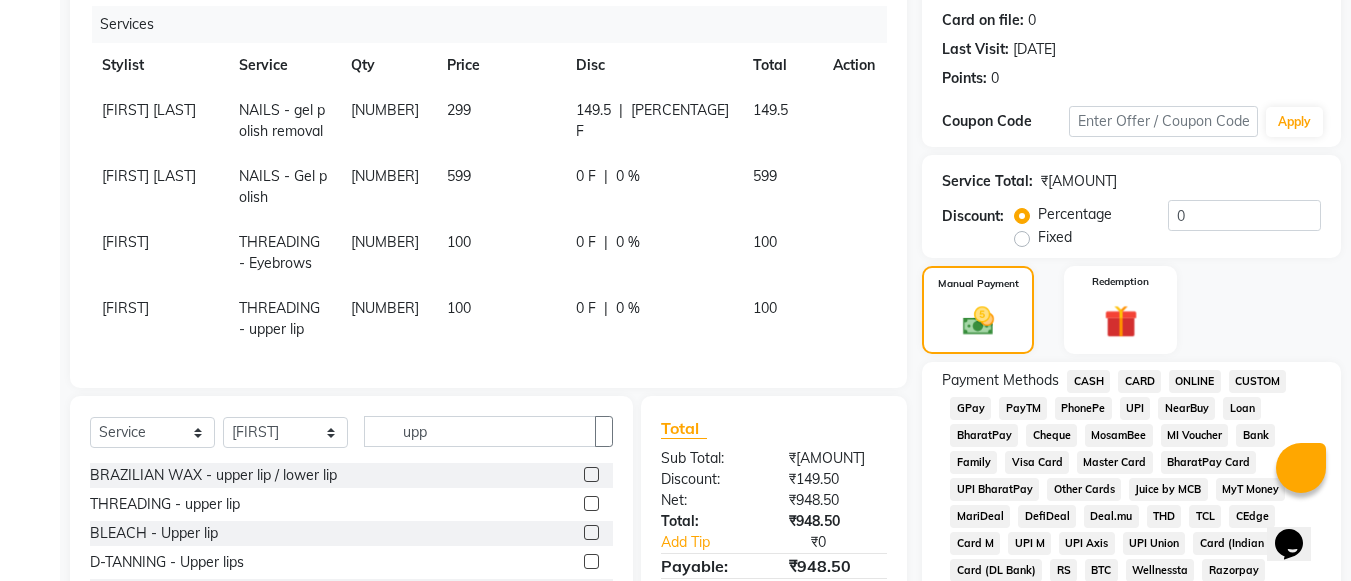 click on "100" at bounding box center [500, 121] 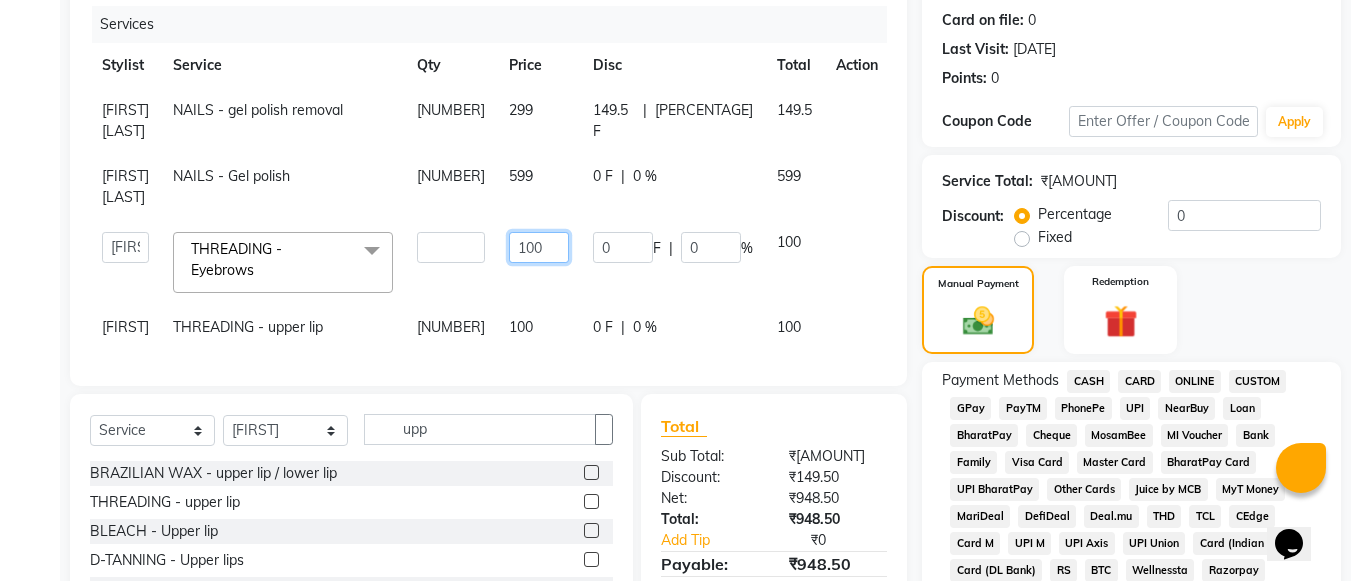 click on "100" at bounding box center (451, 247) 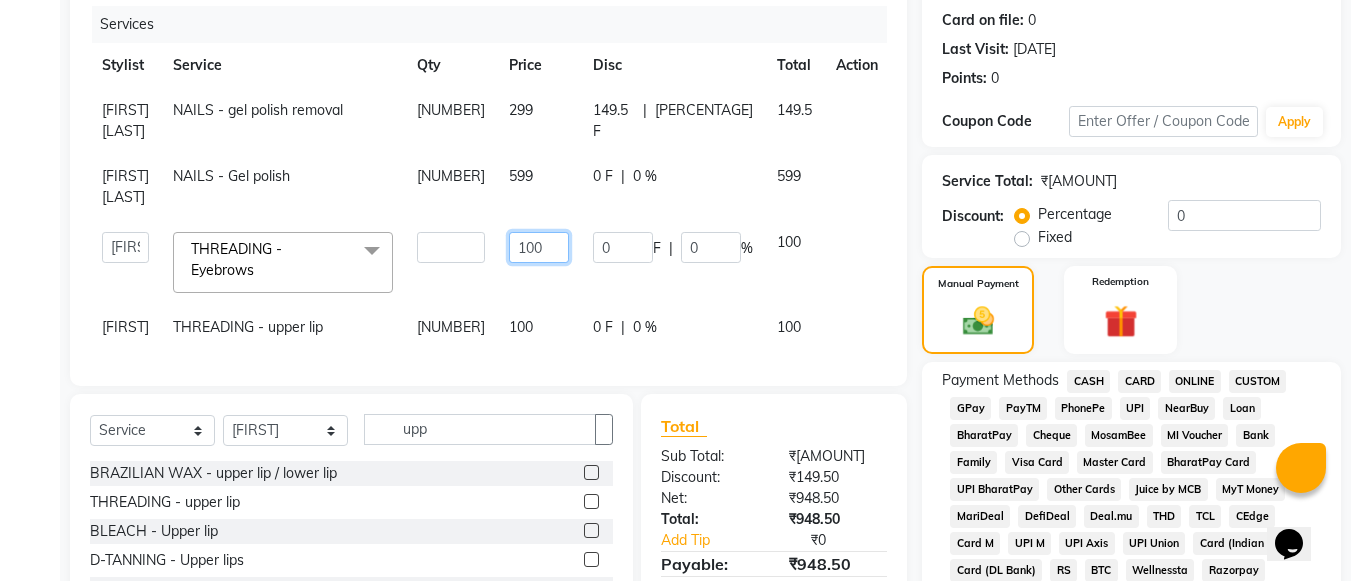 click on "100" at bounding box center (451, 247) 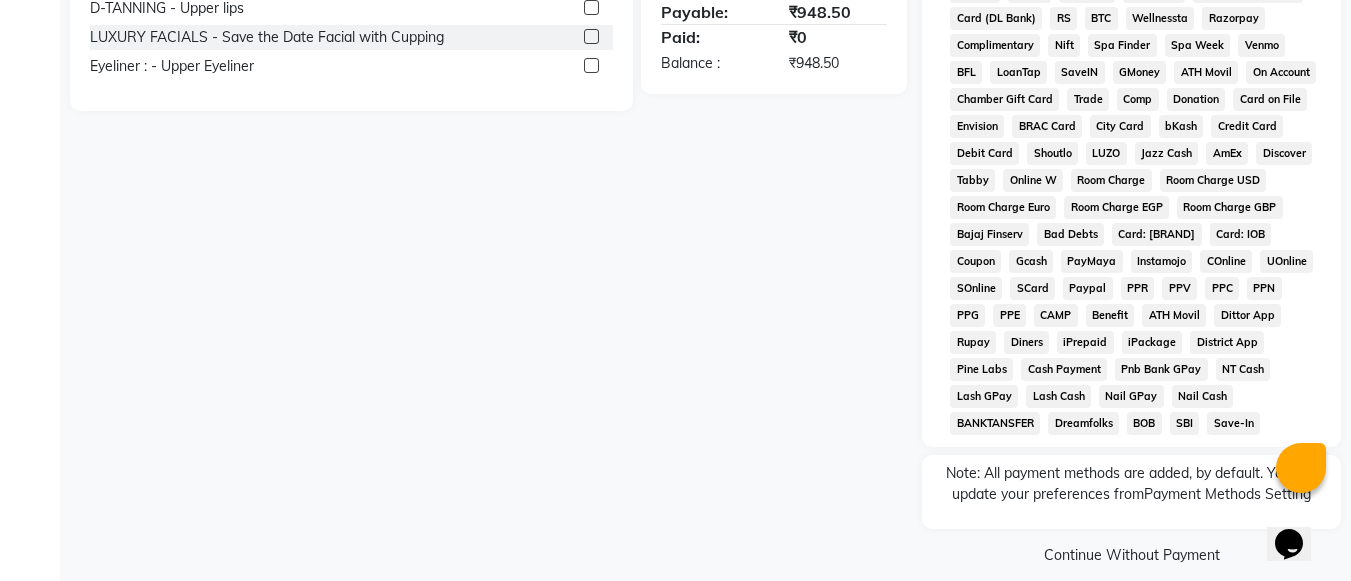scroll, scrollTop: 815, scrollLeft: 0, axis: vertical 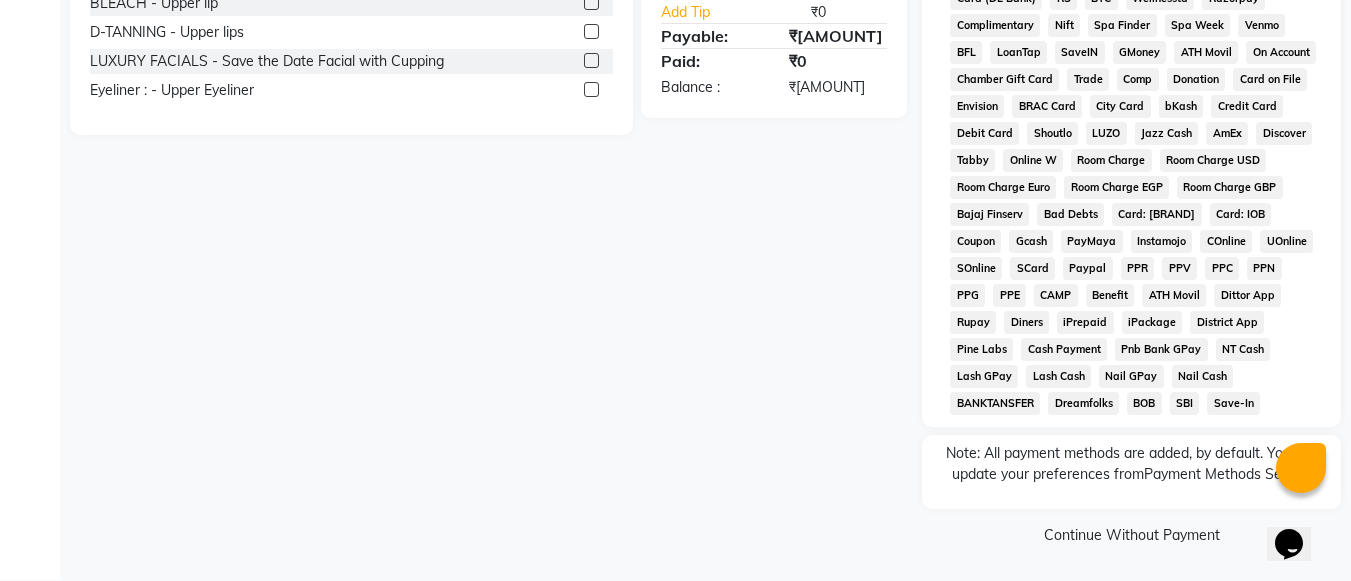 click on "Client +91 [PHONE] Date [DATE] Invoice Number V/2025 V/2025-26 [NUMBER] Services Stylist Service Qty Price Disc Total Action Deepu Chatry NAILS - gel polish removal 1 299 149.5 F | 50 % 149.5 Deepu Chatry NAILS - Gel polish 1 599 0 F | 0 % 599 Neetu THREADING - Eyebrows 1 150 0 F | 0 % 150 Neetu THREADING - upper lip 1 100 0 F | 0 % 100 Select Service Product Membership Package Voucher Prepaid Gift Card Select Stylist Alam Deepu Chatry NailKraft Neetu Nikita NITA CHAHAL Pooja Mehral Preeti Bidlal Sanya Shaikh Sneha Balu Ichake upp BRAZILIAN WAX - upper lip / lower lip THREADING - upper lip BLEACH - Upper lip D-TANNING - Upper lips LUXURY FACIALS - Save the Date Facial with Cupping Eyeliner : - Upper Eyeliner Total Sub Total: ₹1,148.00 Discount: ₹149.50 Net: ₹998.50 Total: ₹998.50 Add Tip ₹0 Payable: ₹998.50 Paid: ₹0 Balance : ₹998.50" at bounding box center (488, -58) 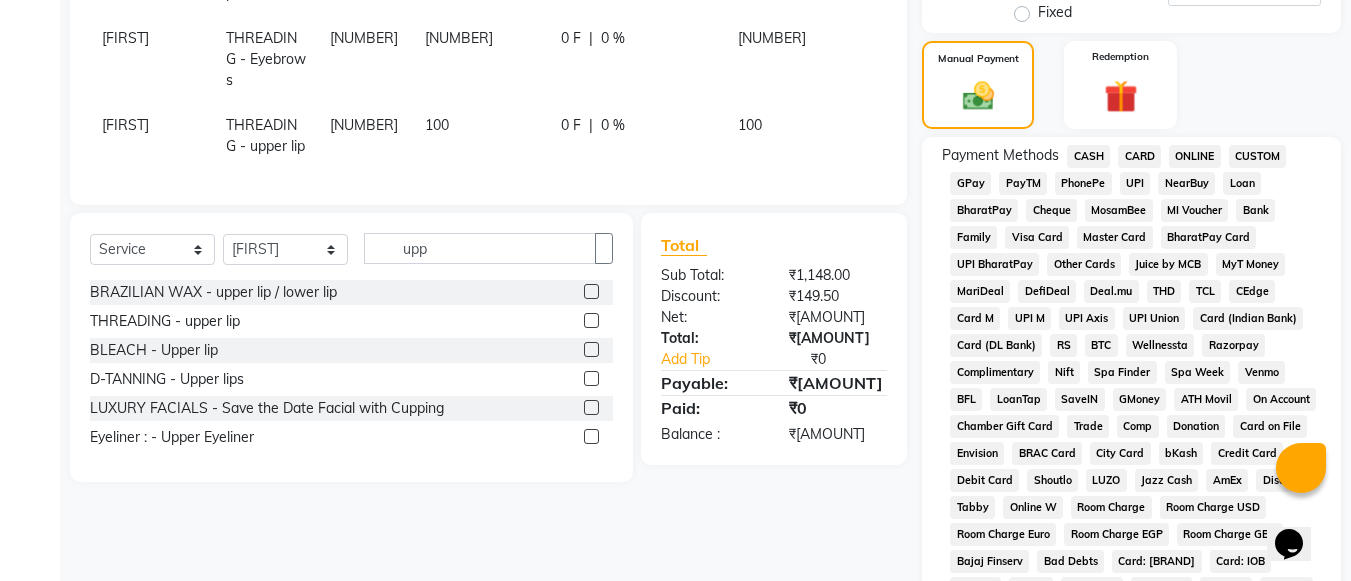 scroll, scrollTop: 417, scrollLeft: 0, axis: vertical 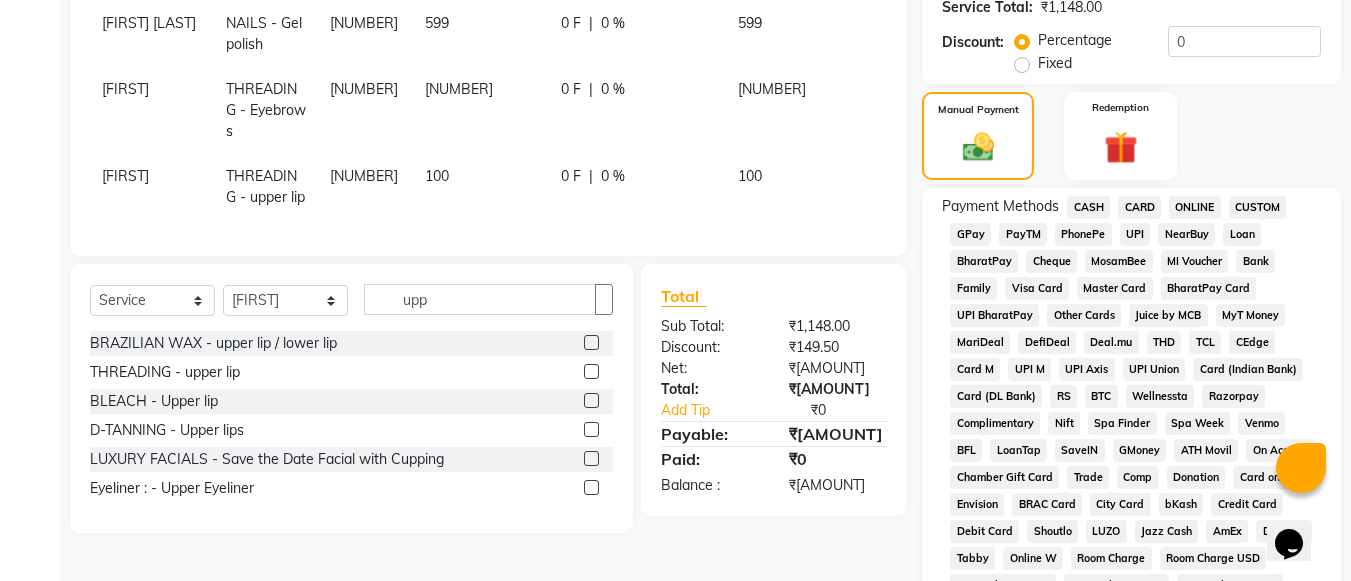 click on "ONLINE" at bounding box center (1088, 207) 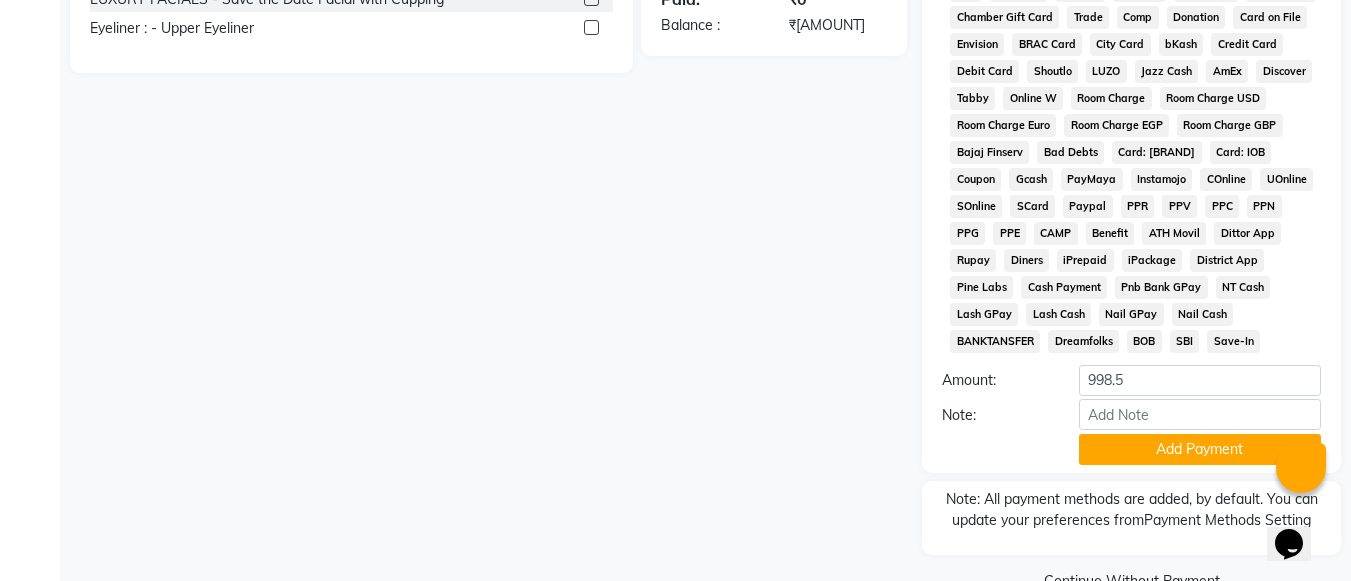 scroll, scrollTop: 921, scrollLeft: 0, axis: vertical 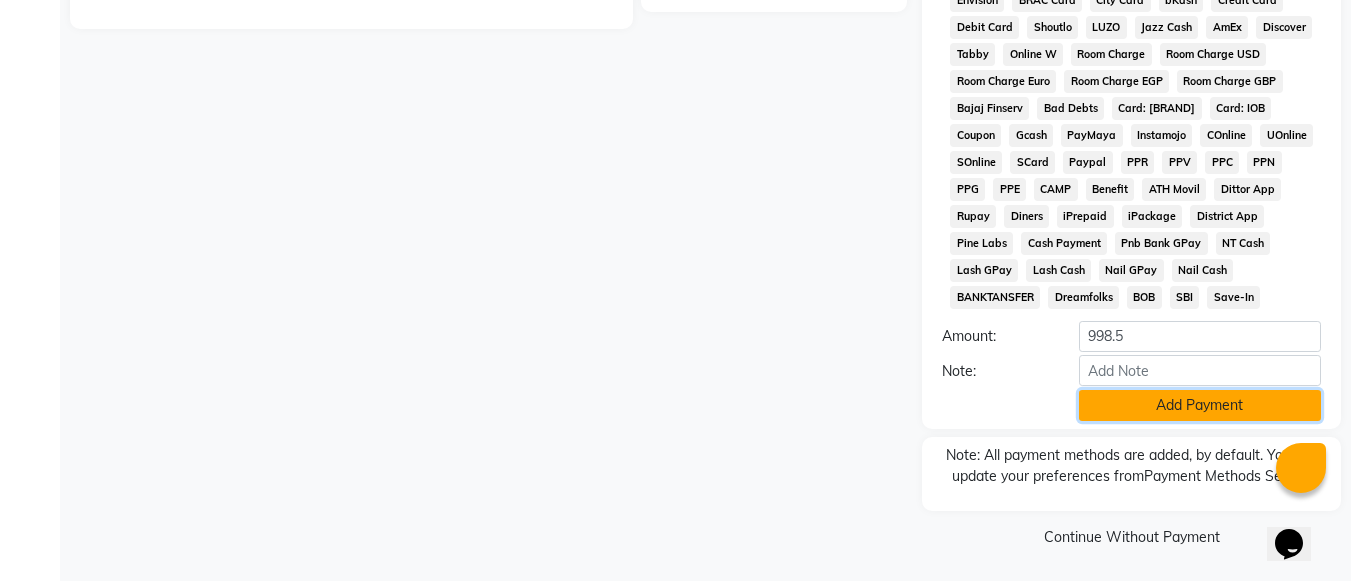 click on "Add Payment" at bounding box center (1200, 405) 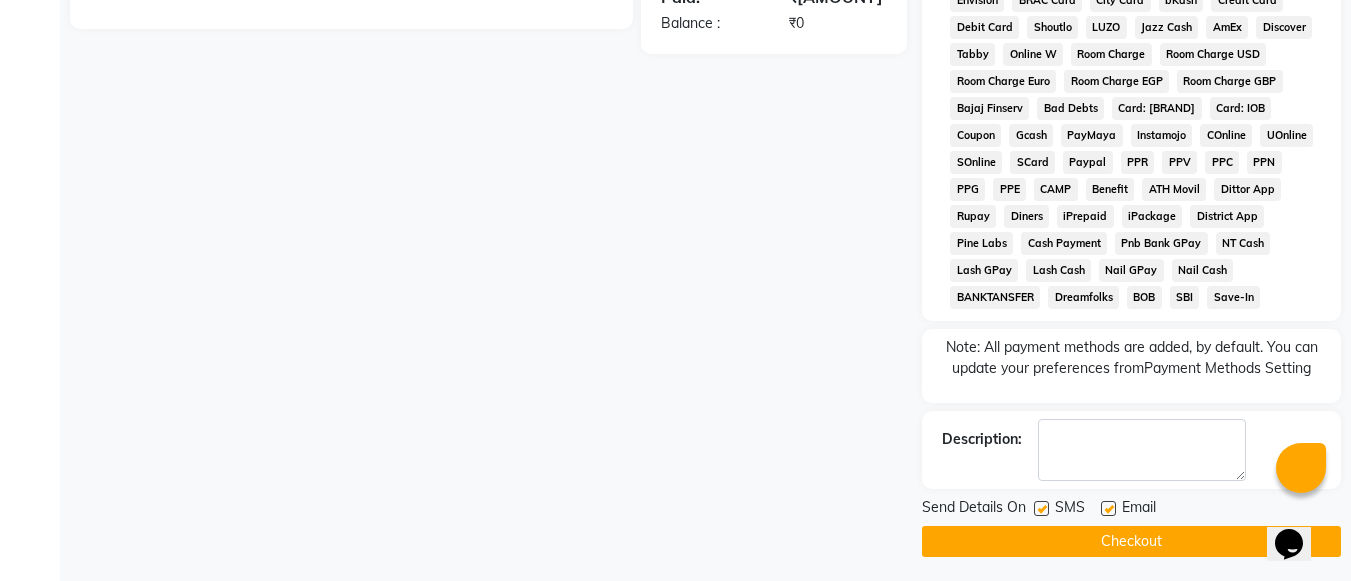 scroll, scrollTop: 928, scrollLeft: 0, axis: vertical 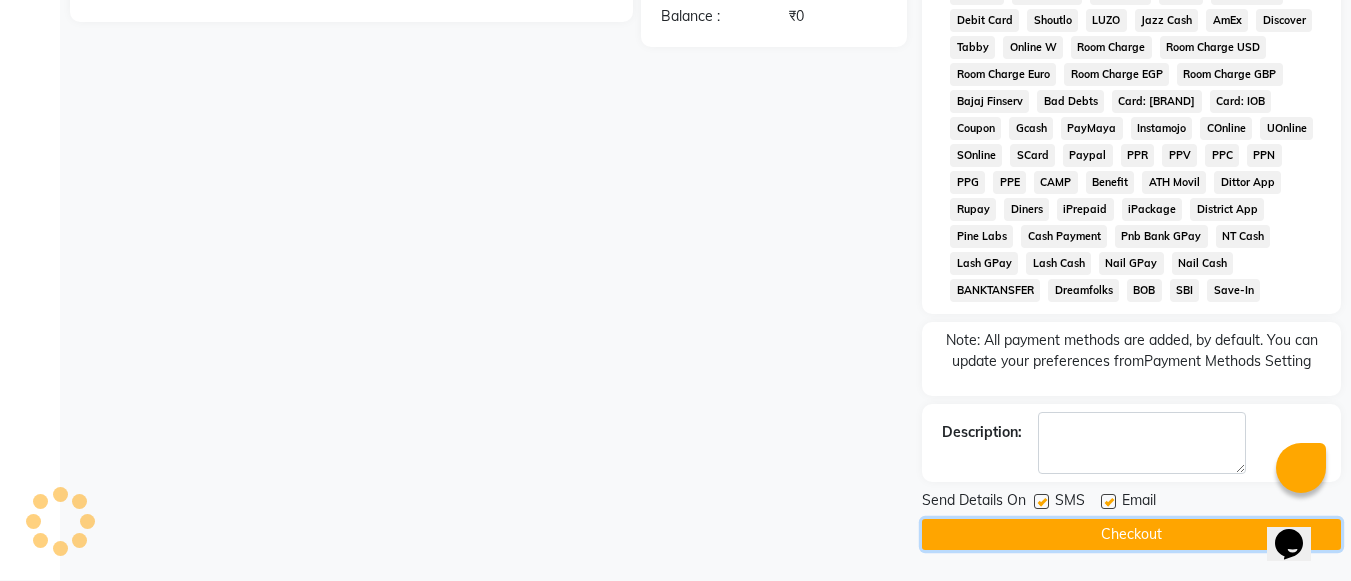 click on "Checkout" at bounding box center (1131, 534) 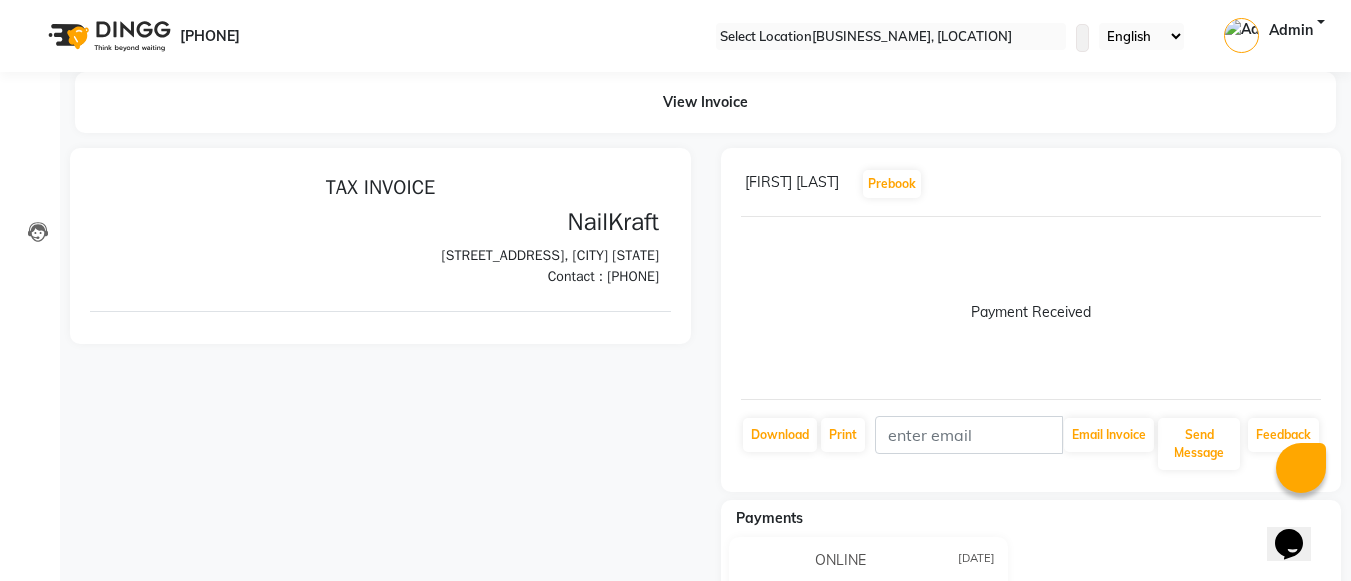 scroll, scrollTop: 0, scrollLeft: 0, axis: both 